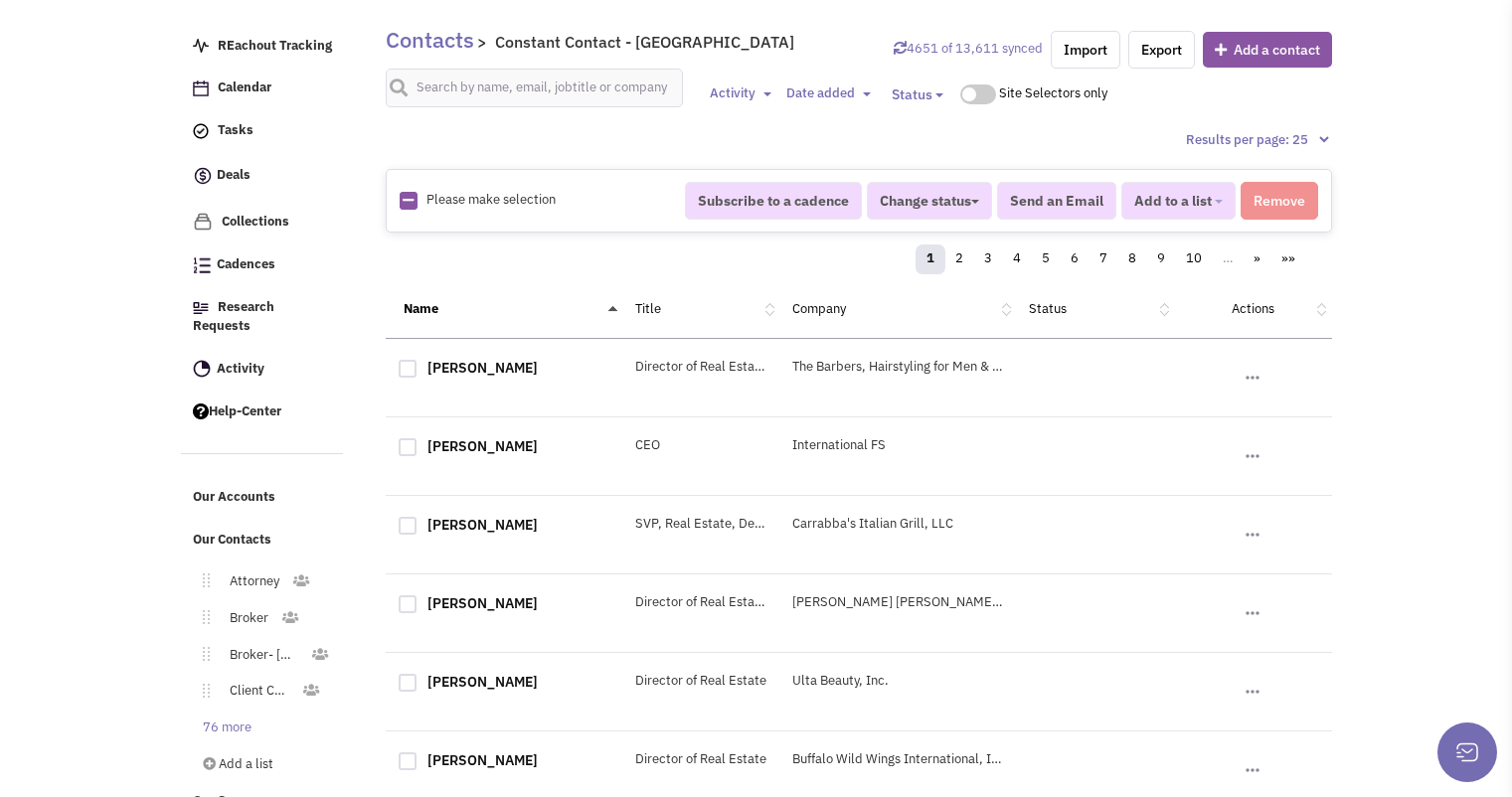 scroll, scrollTop: 142, scrollLeft: 0, axis: vertical 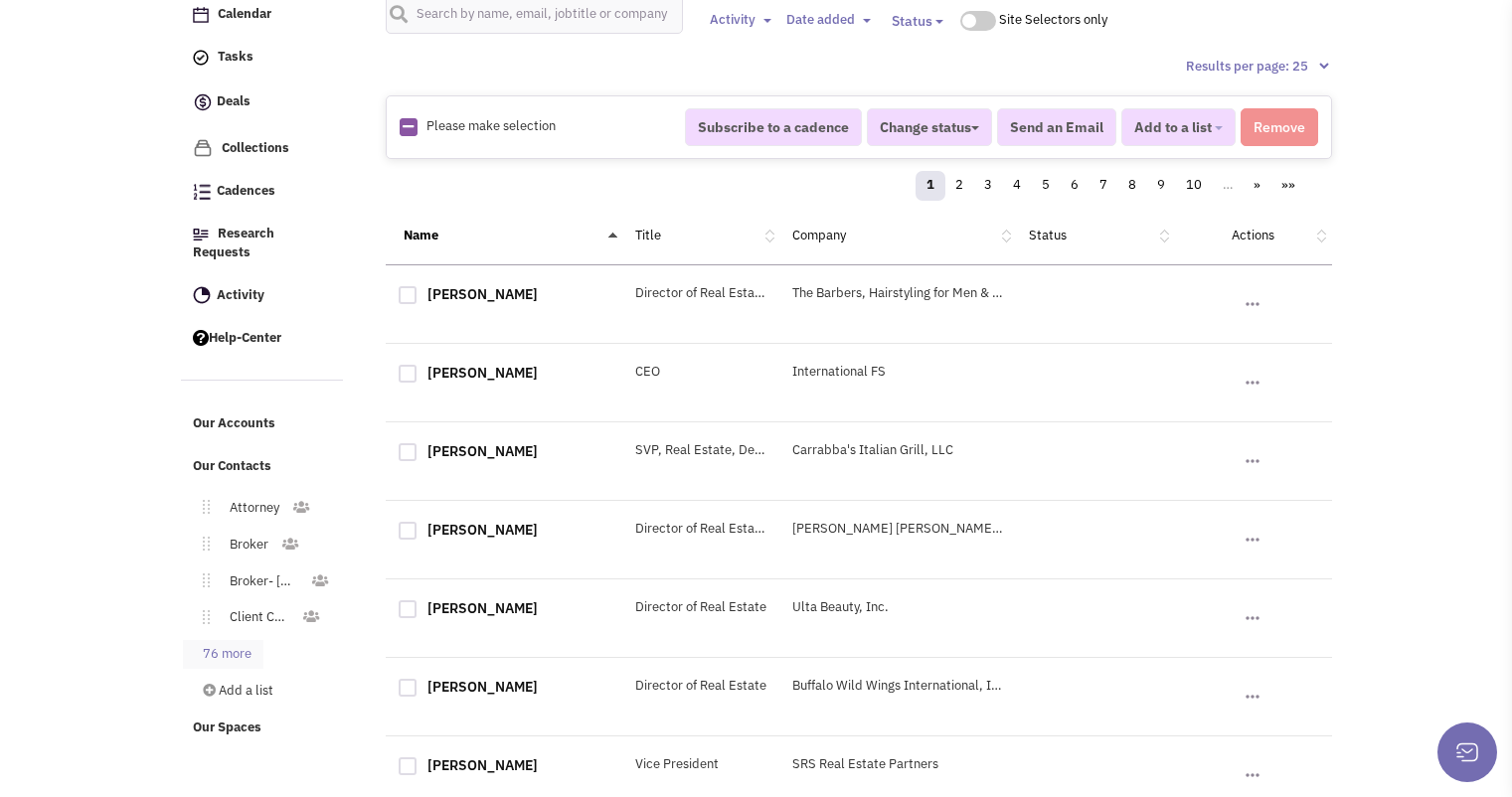 click on "76 more" at bounding box center [223, 654] 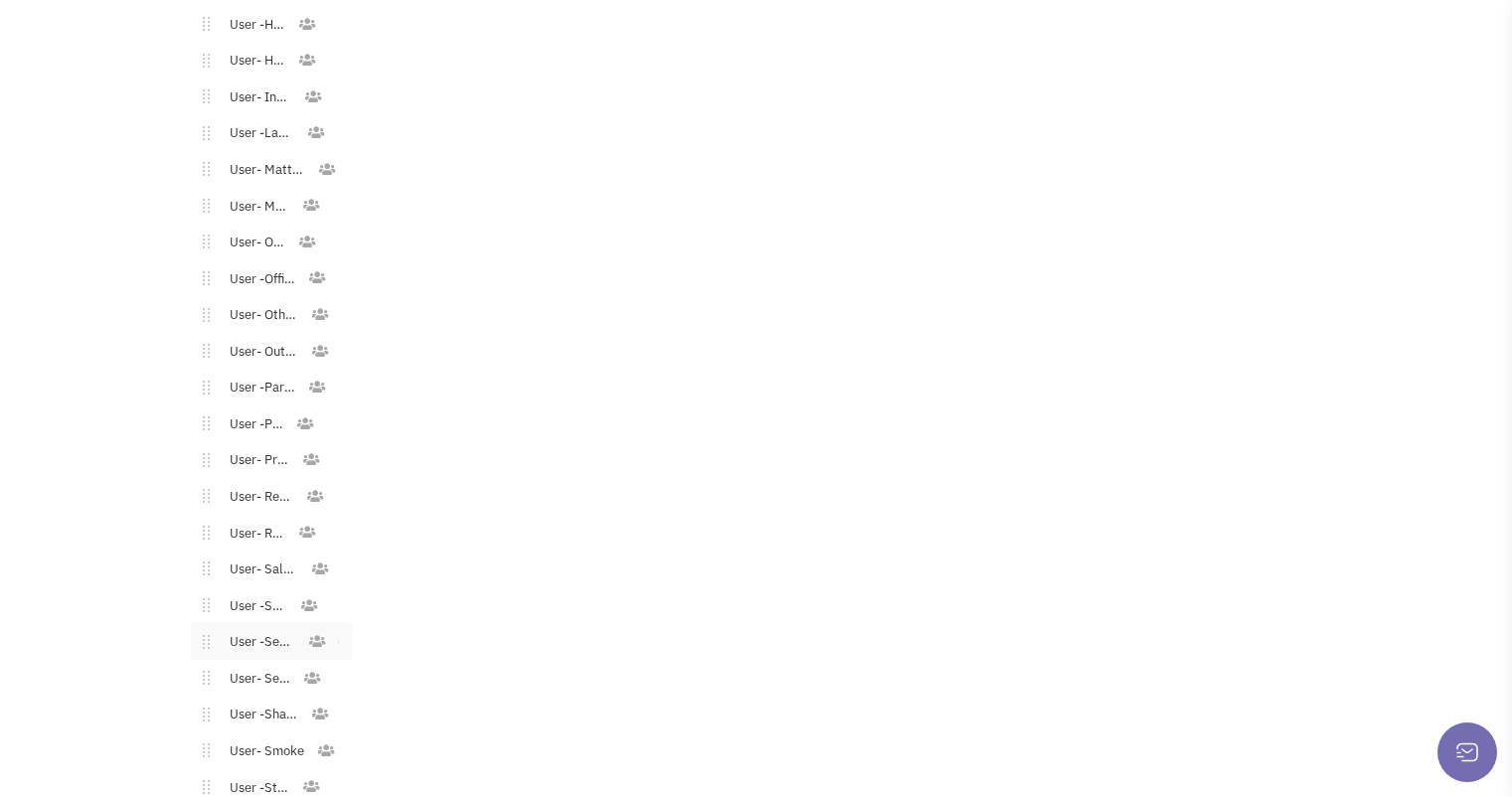 scroll, scrollTop: 2839, scrollLeft: 0, axis: vertical 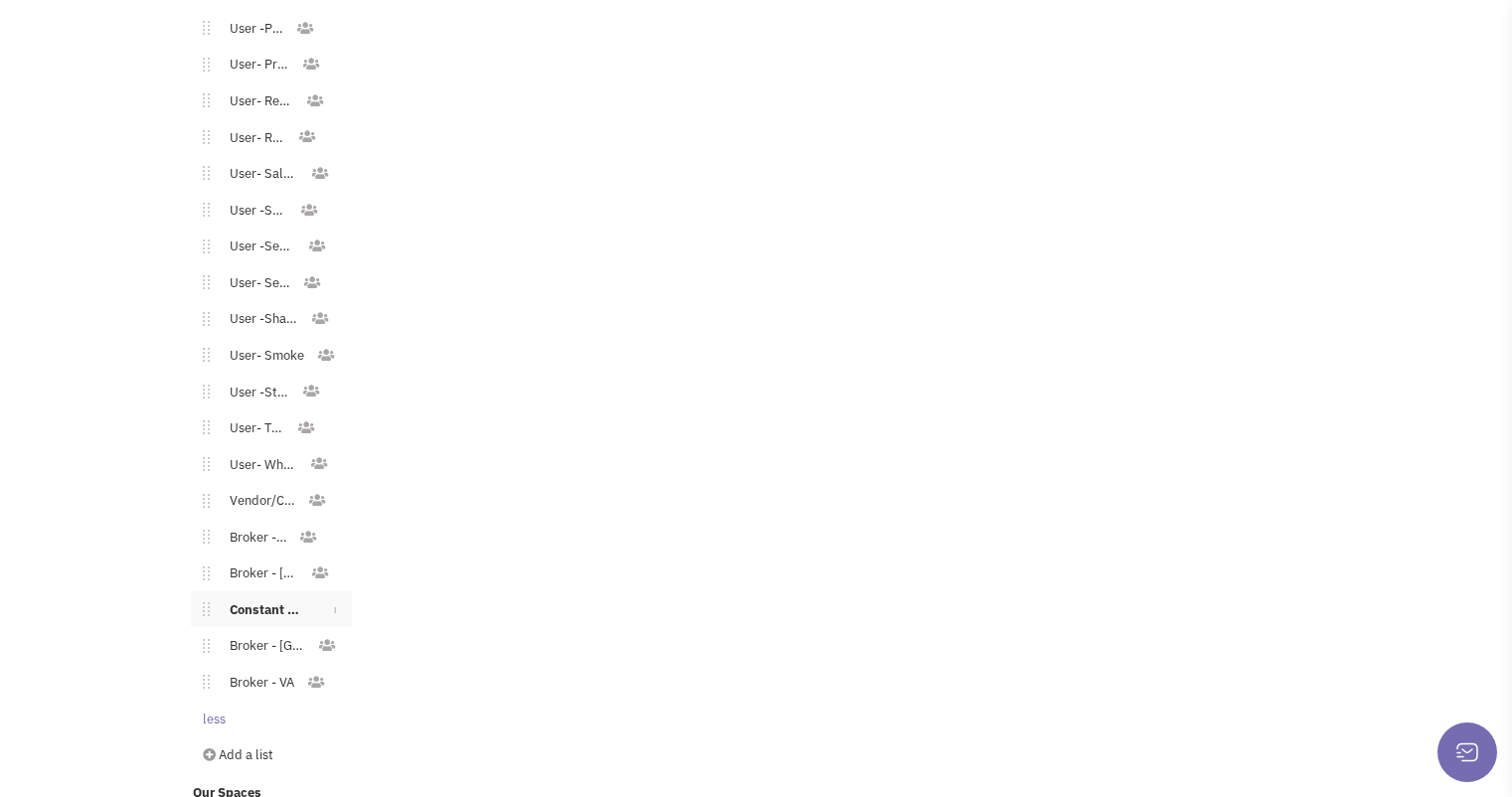 click on "Constant Contact - Queen City Center" at bounding box center (263, 610) 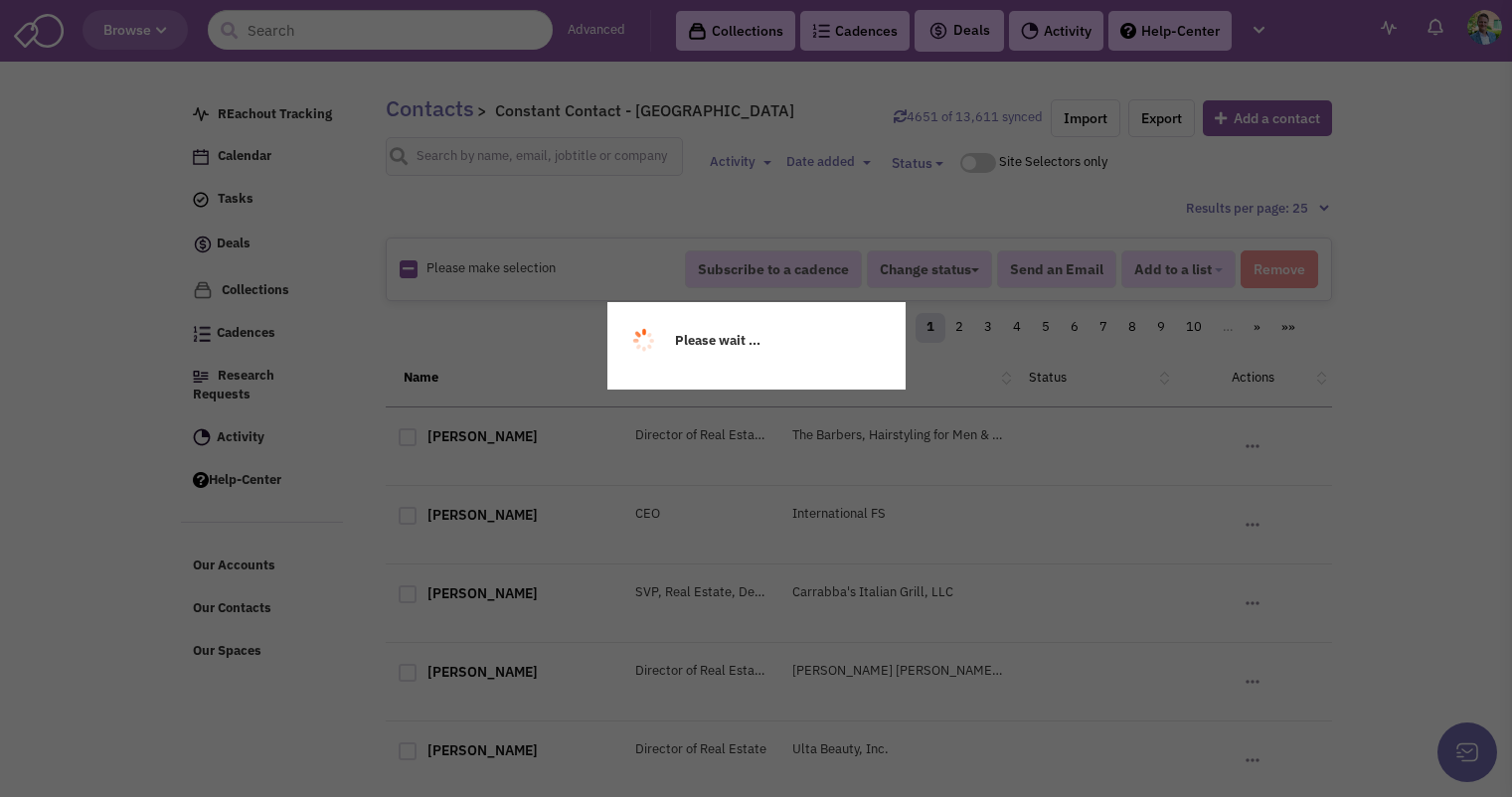 scroll, scrollTop: 0, scrollLeft: 0, axis: both 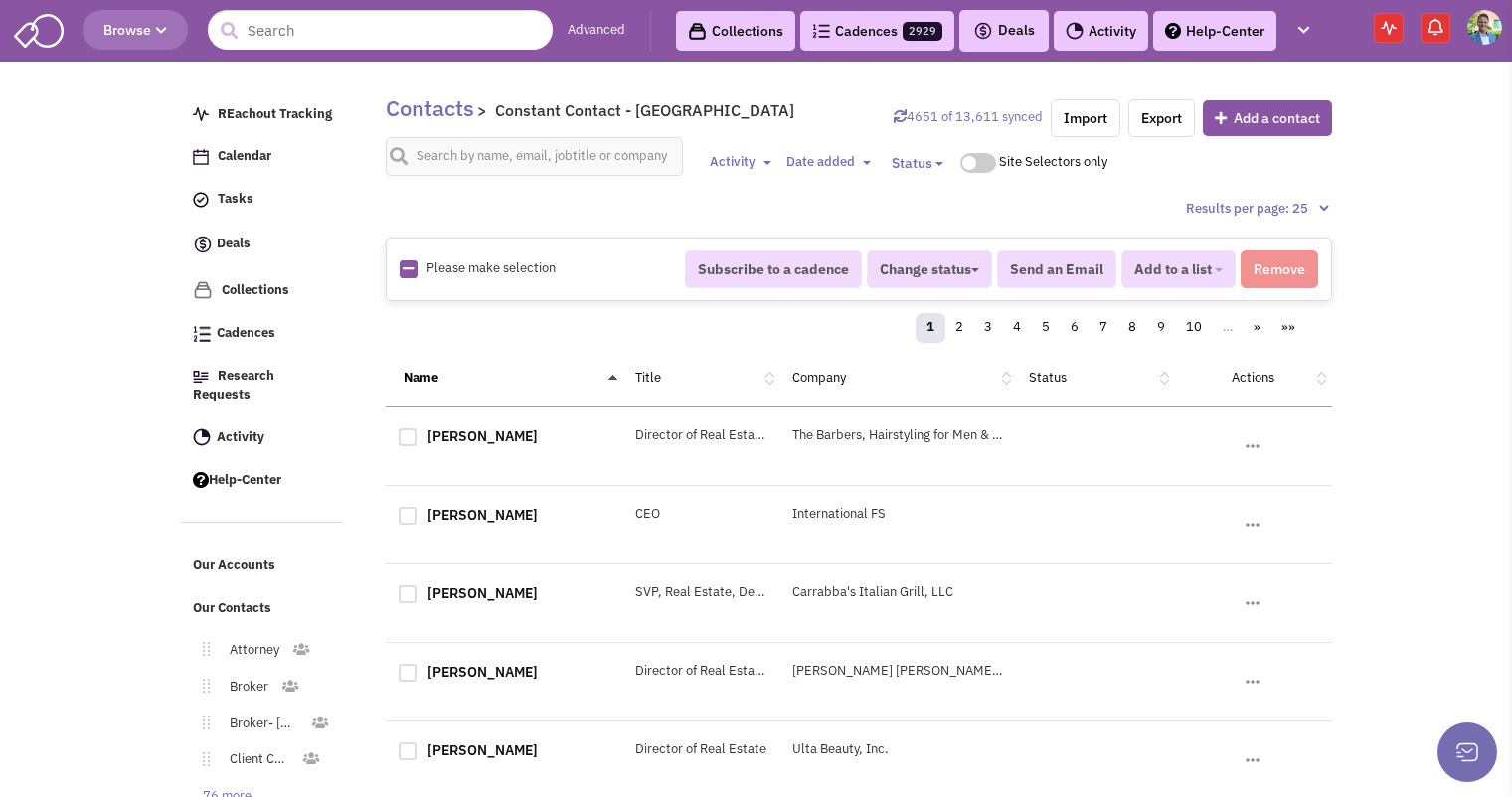 click at bounding box center (408, 268) 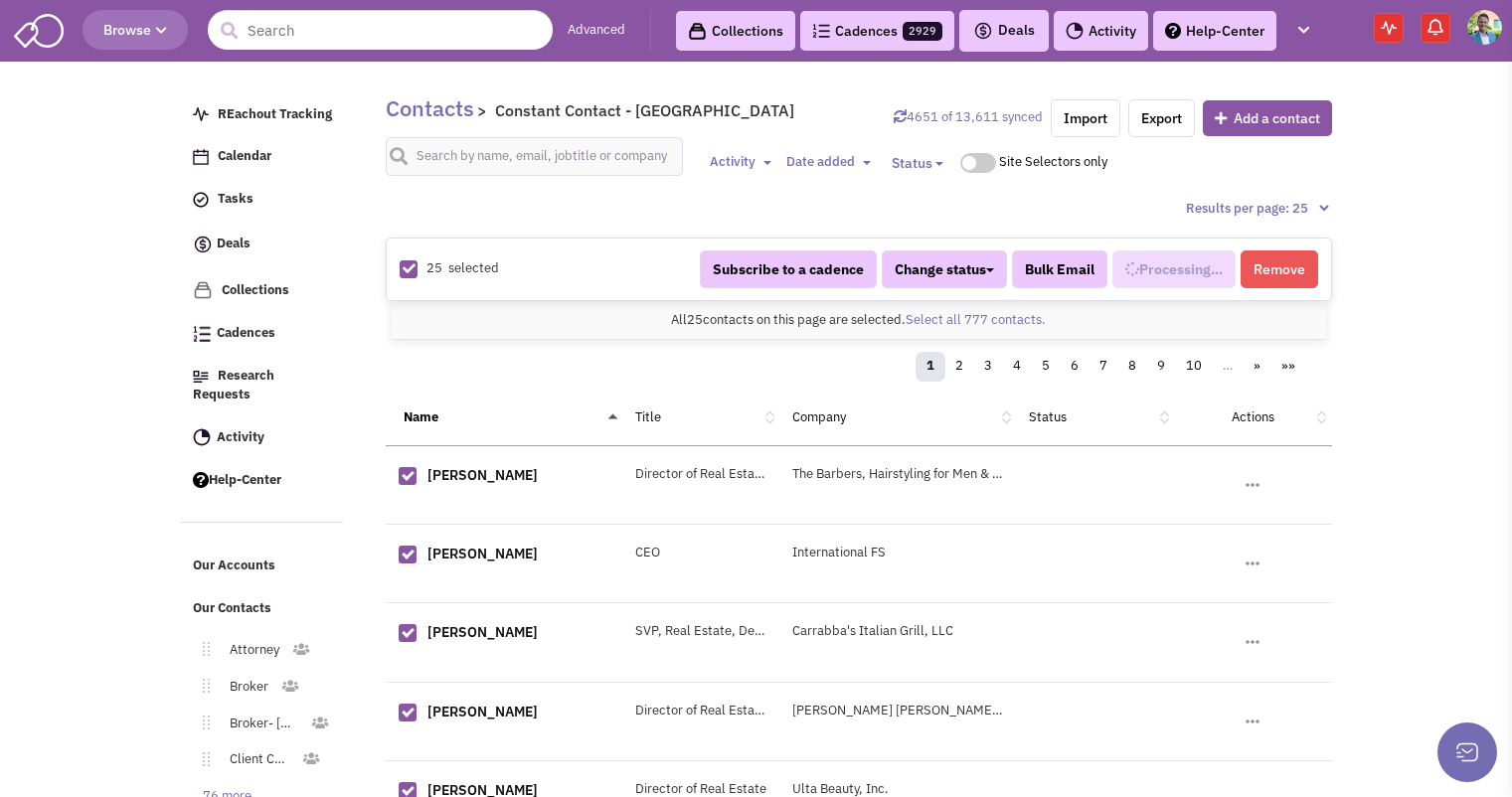 click at bounding box center [409, 268] 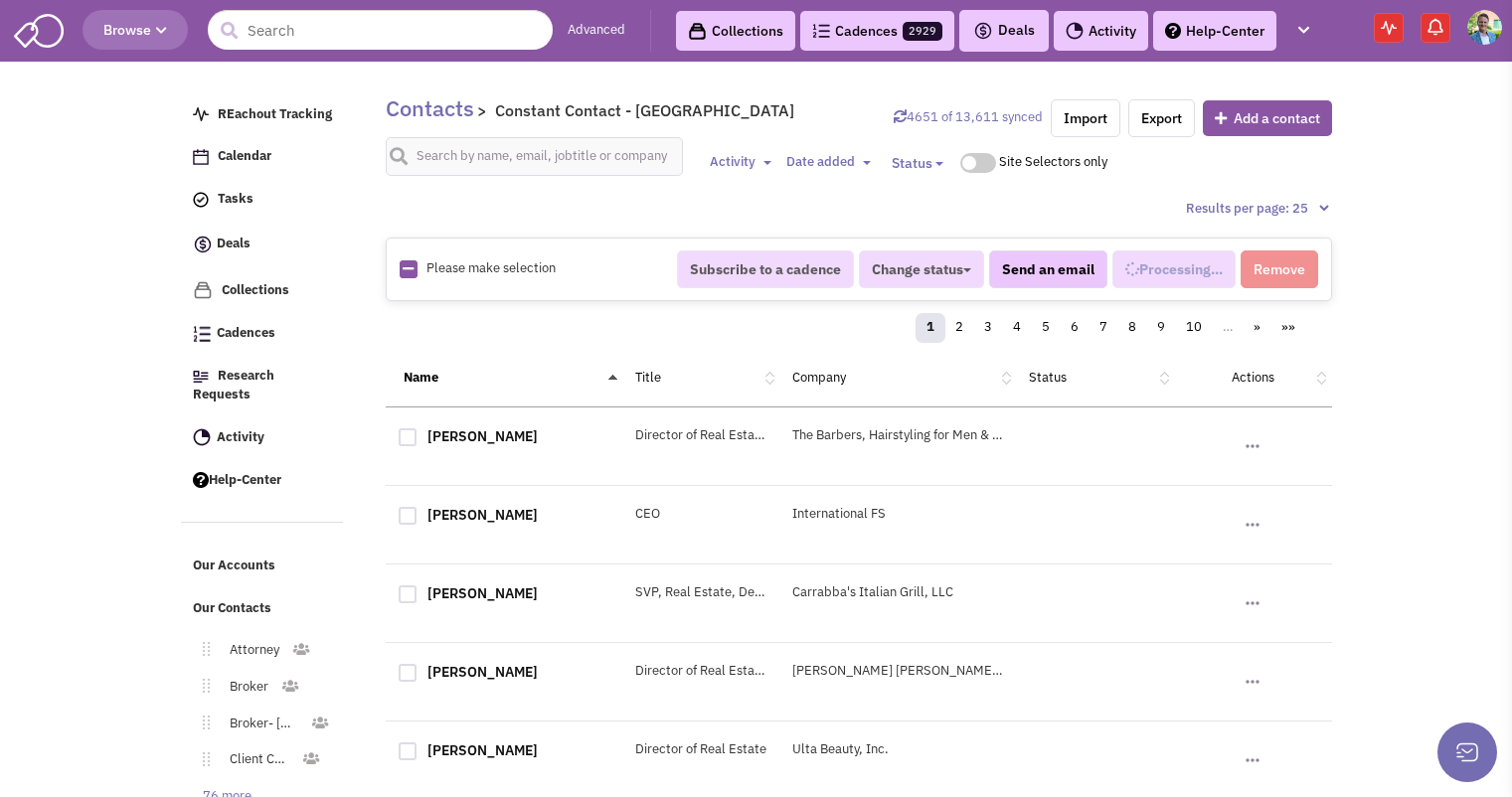 scroll, scrollTop: 1462, scrollLeft: 0, axis: vertical 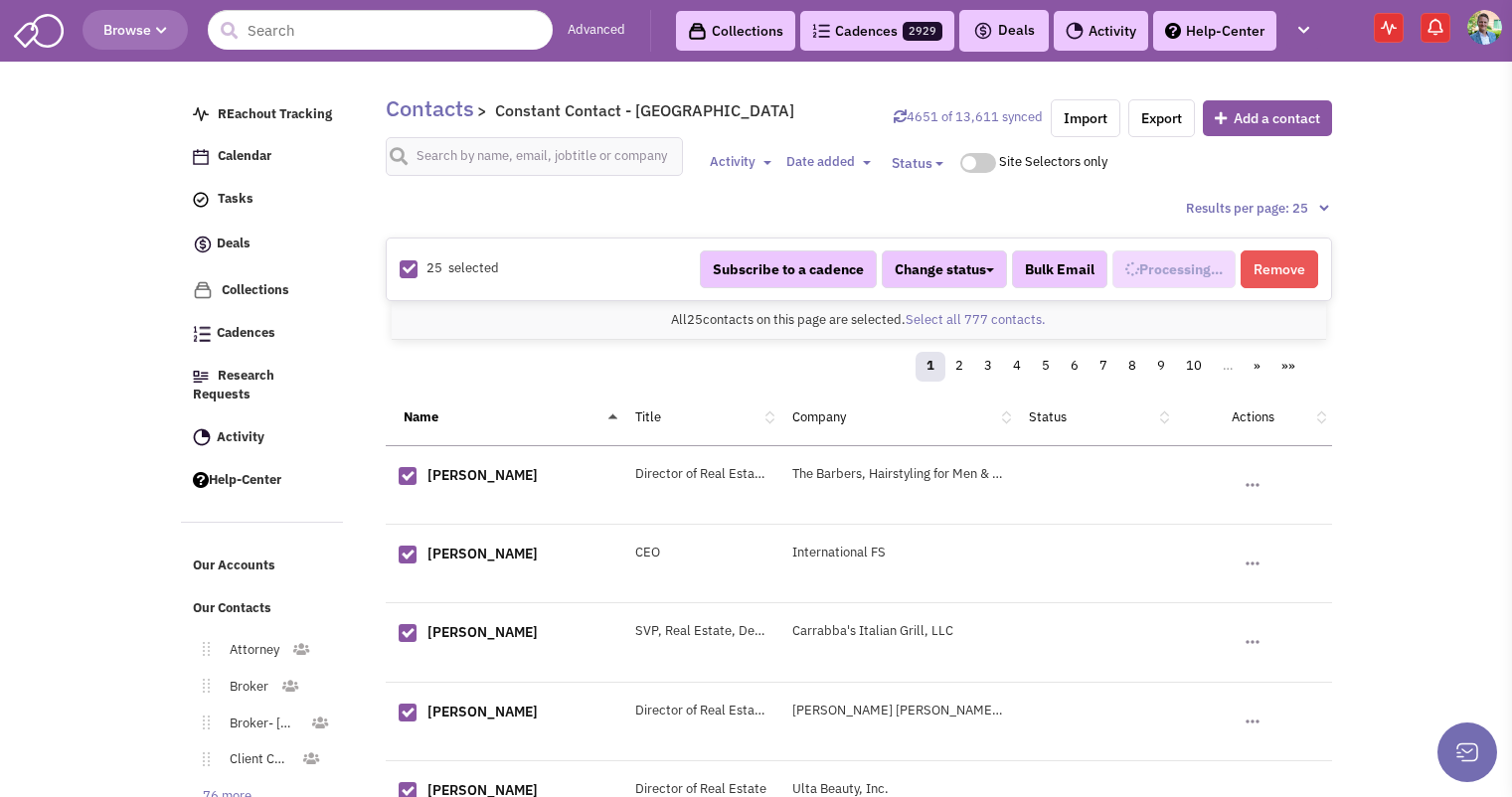 select 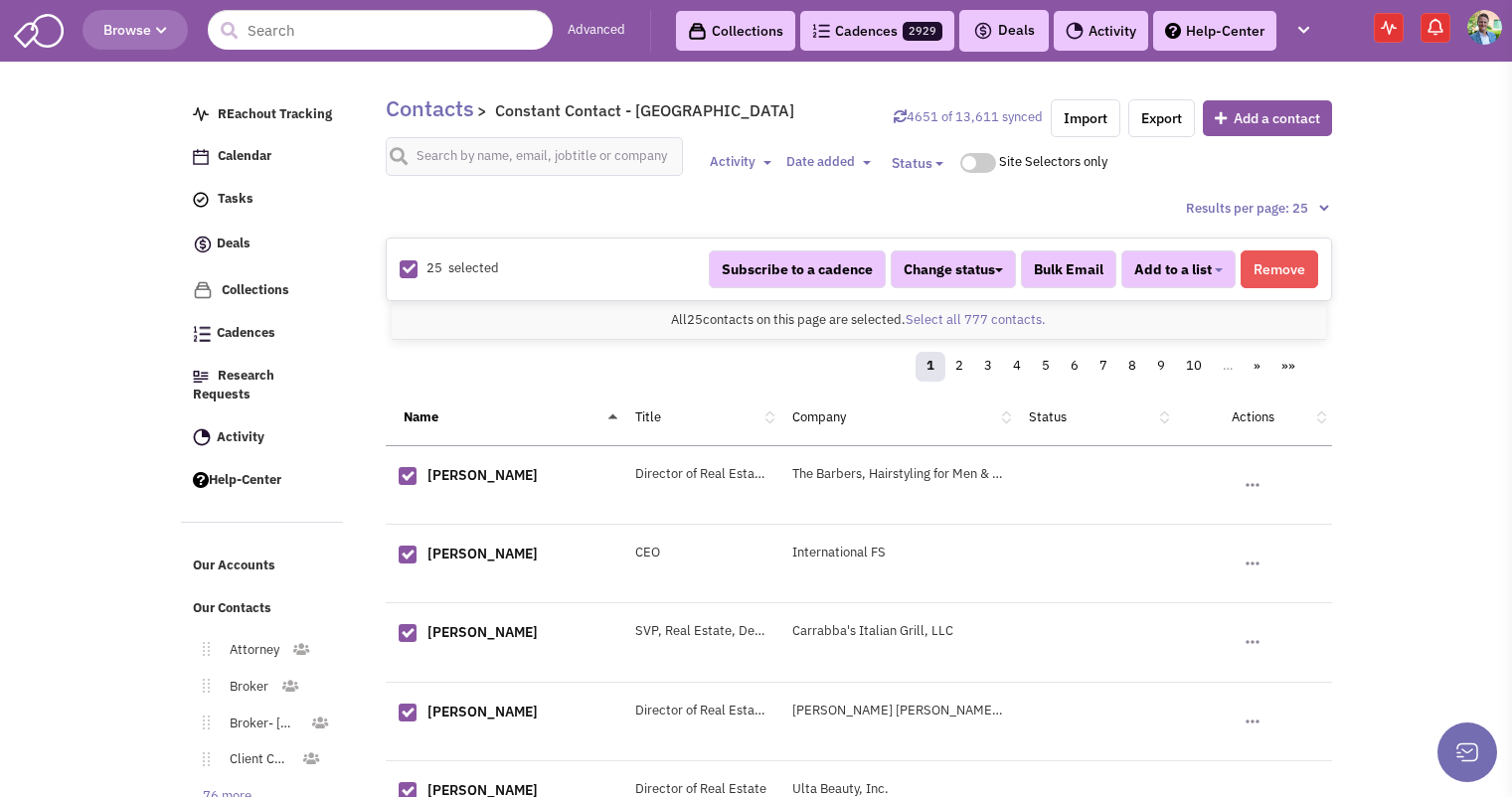 scroll, scrollTop: 1462, scrollLeft: 0, axis: vertical 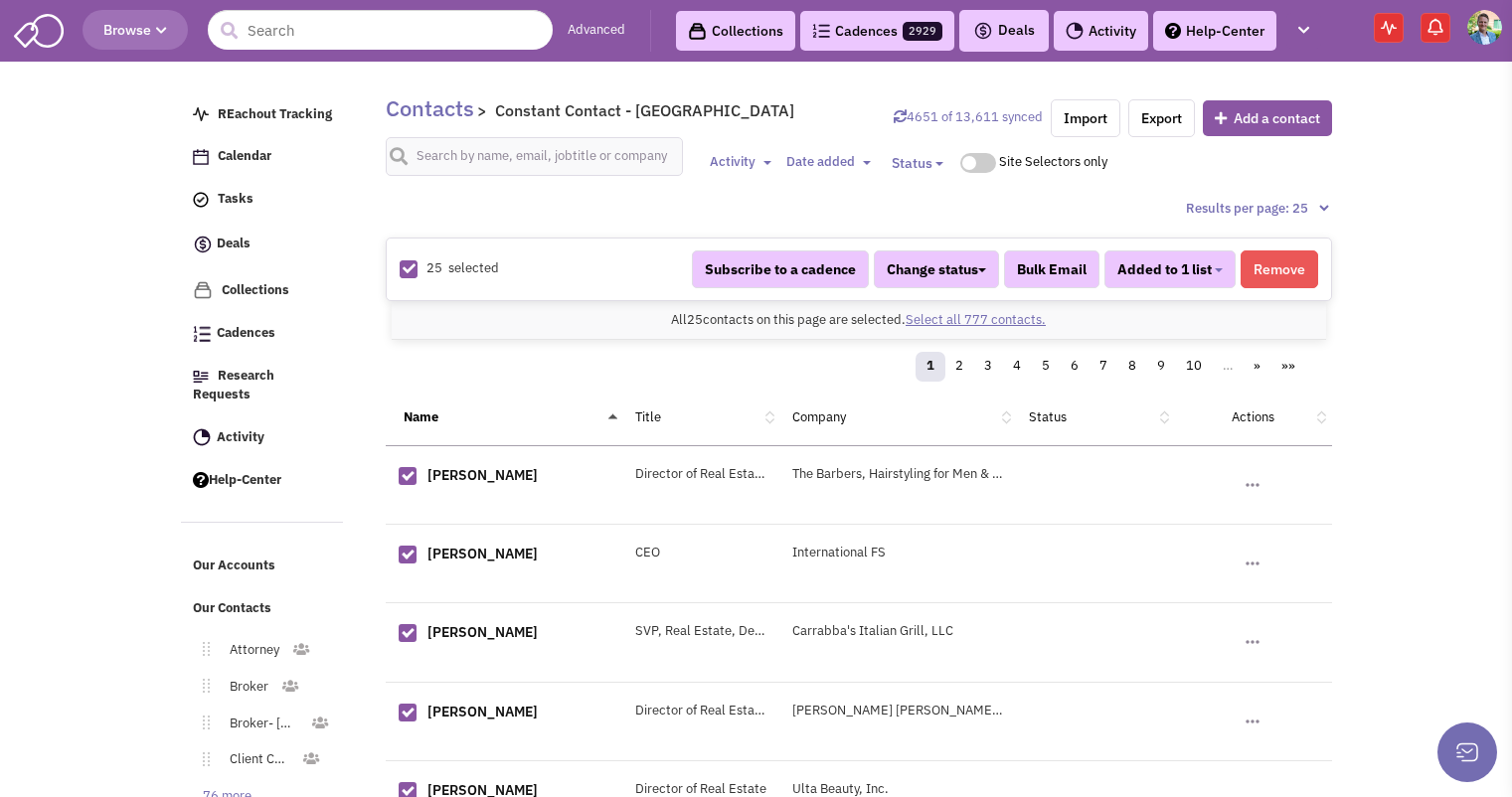click on "Select all 777 contacts." at bounding box center [975, 319] 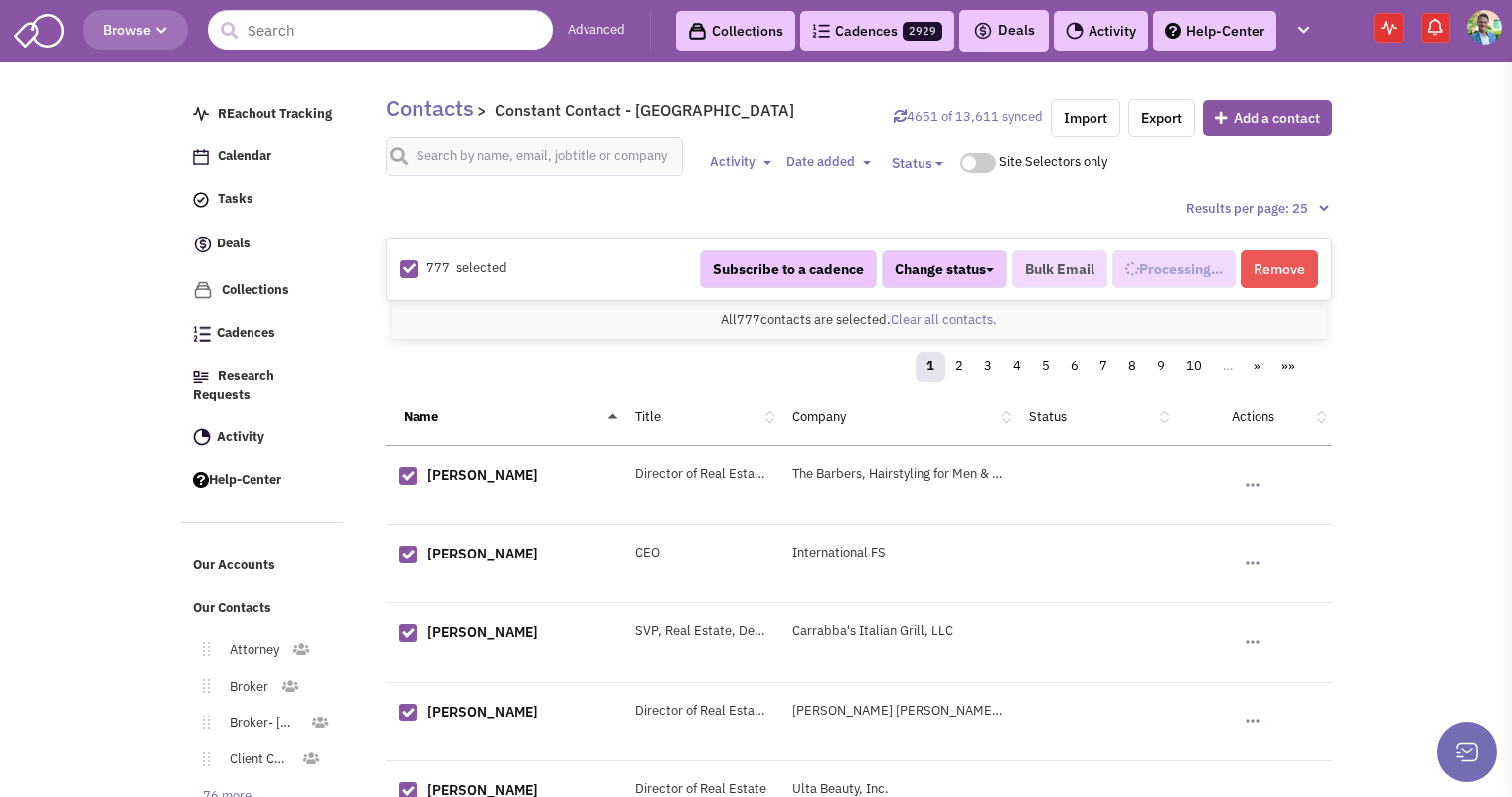 scroll, scrollTop: 1462, scrollLeft: 0, axis: vertical 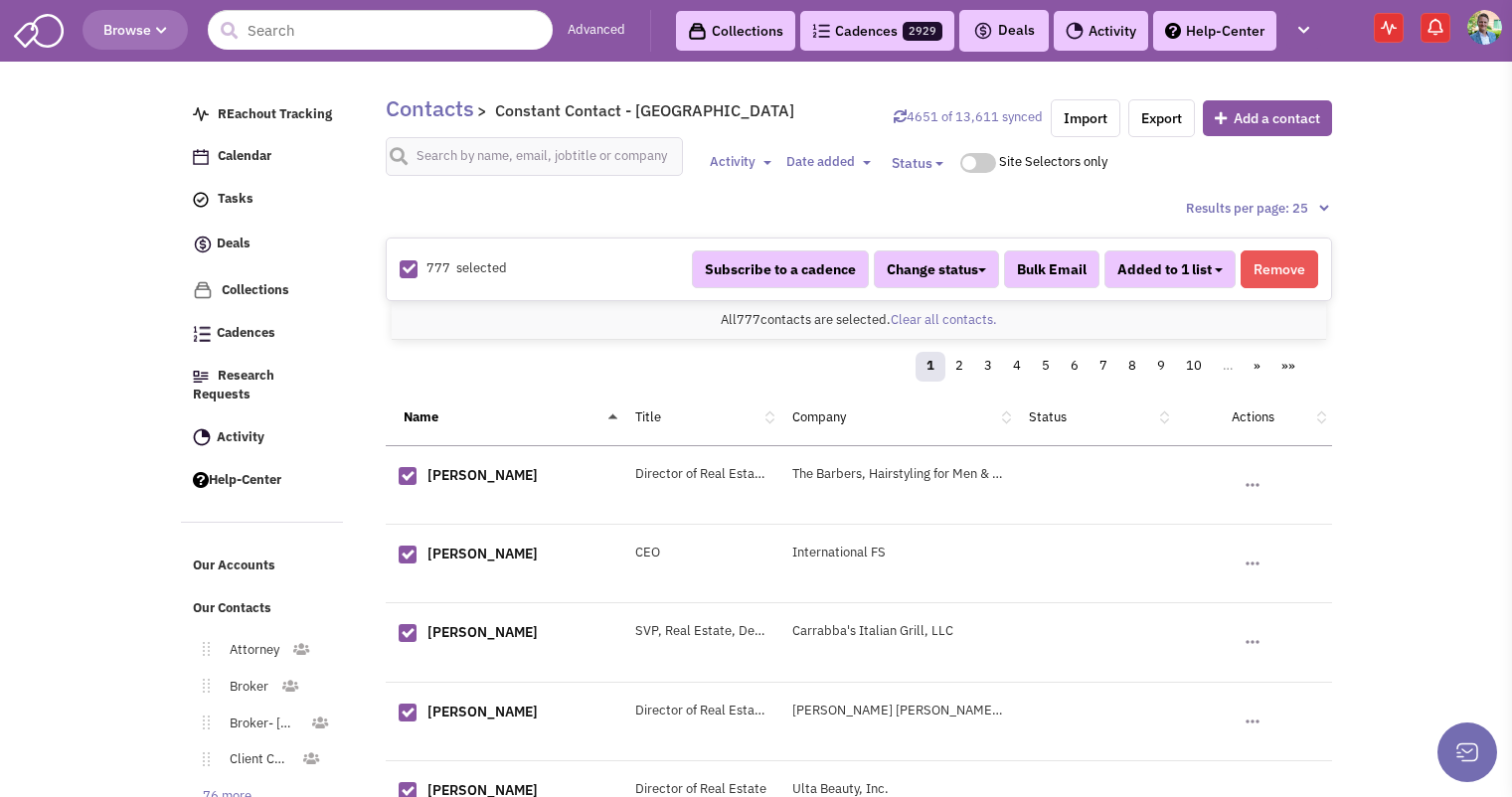 click on "Added to 1 list" at bounding box center [1170, 269] 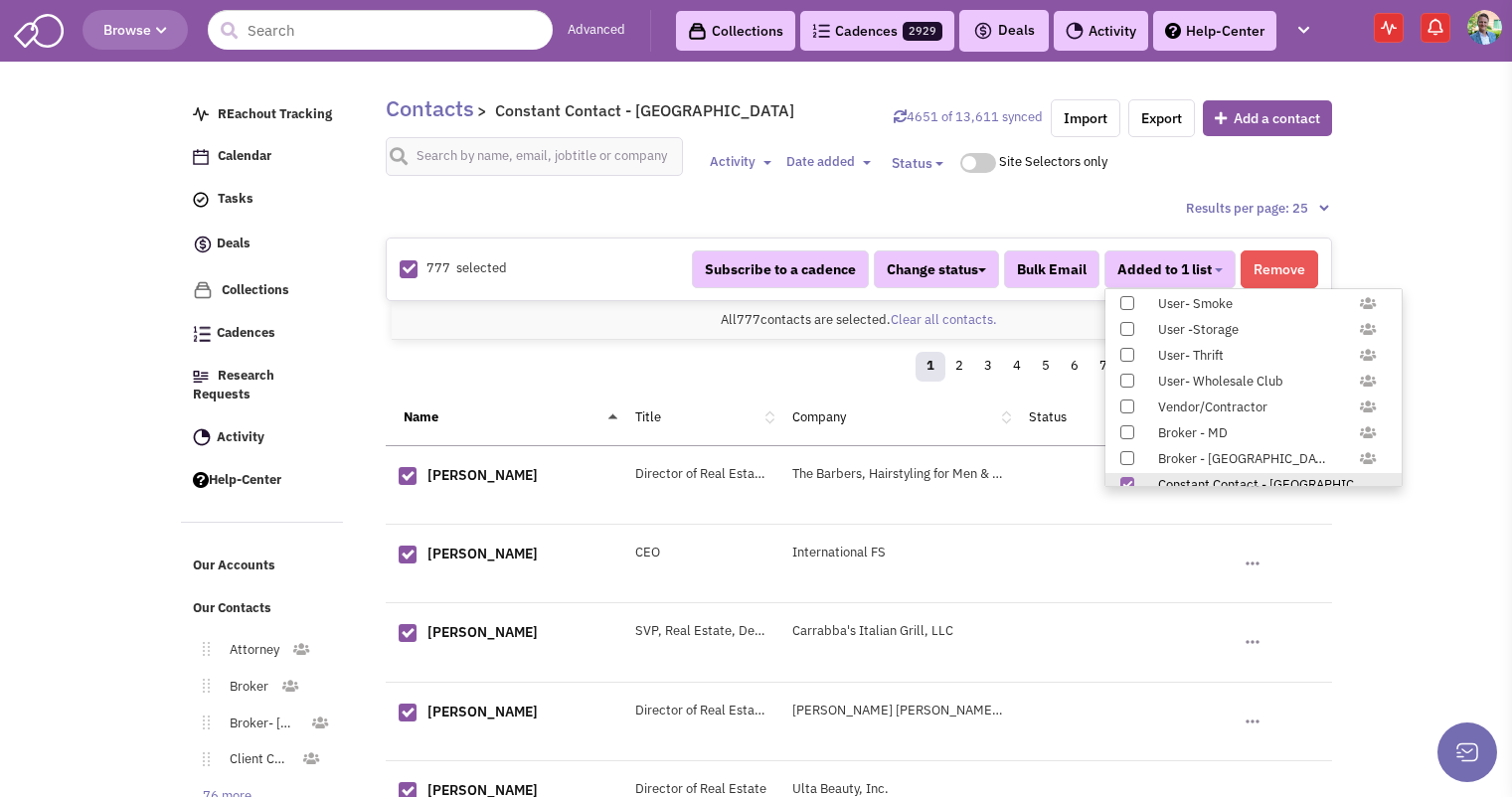 scroll, scrollTop: 1946, scrollLeft: 0, axis: vertical 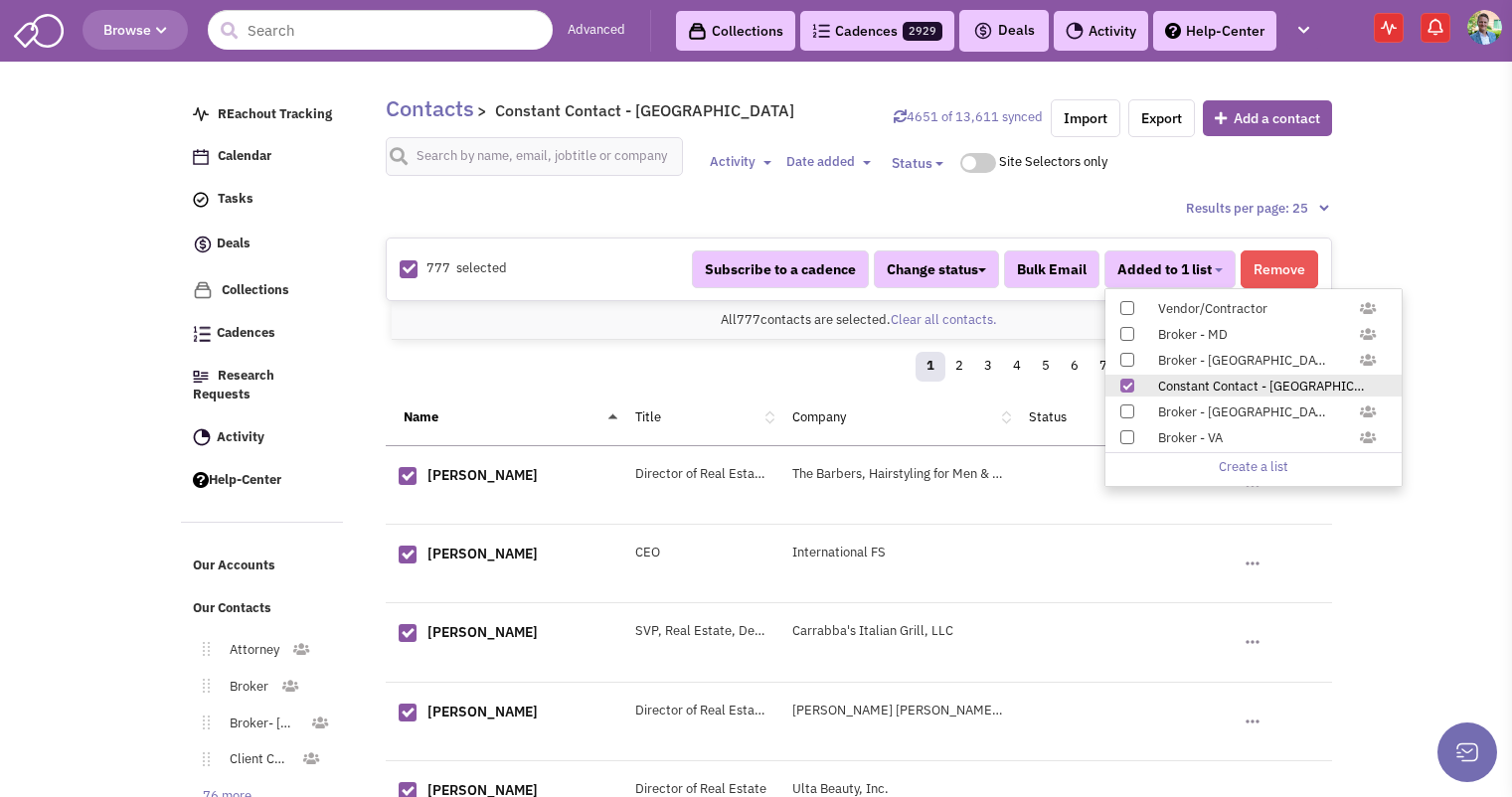 click at bounding box center (1127, 386) 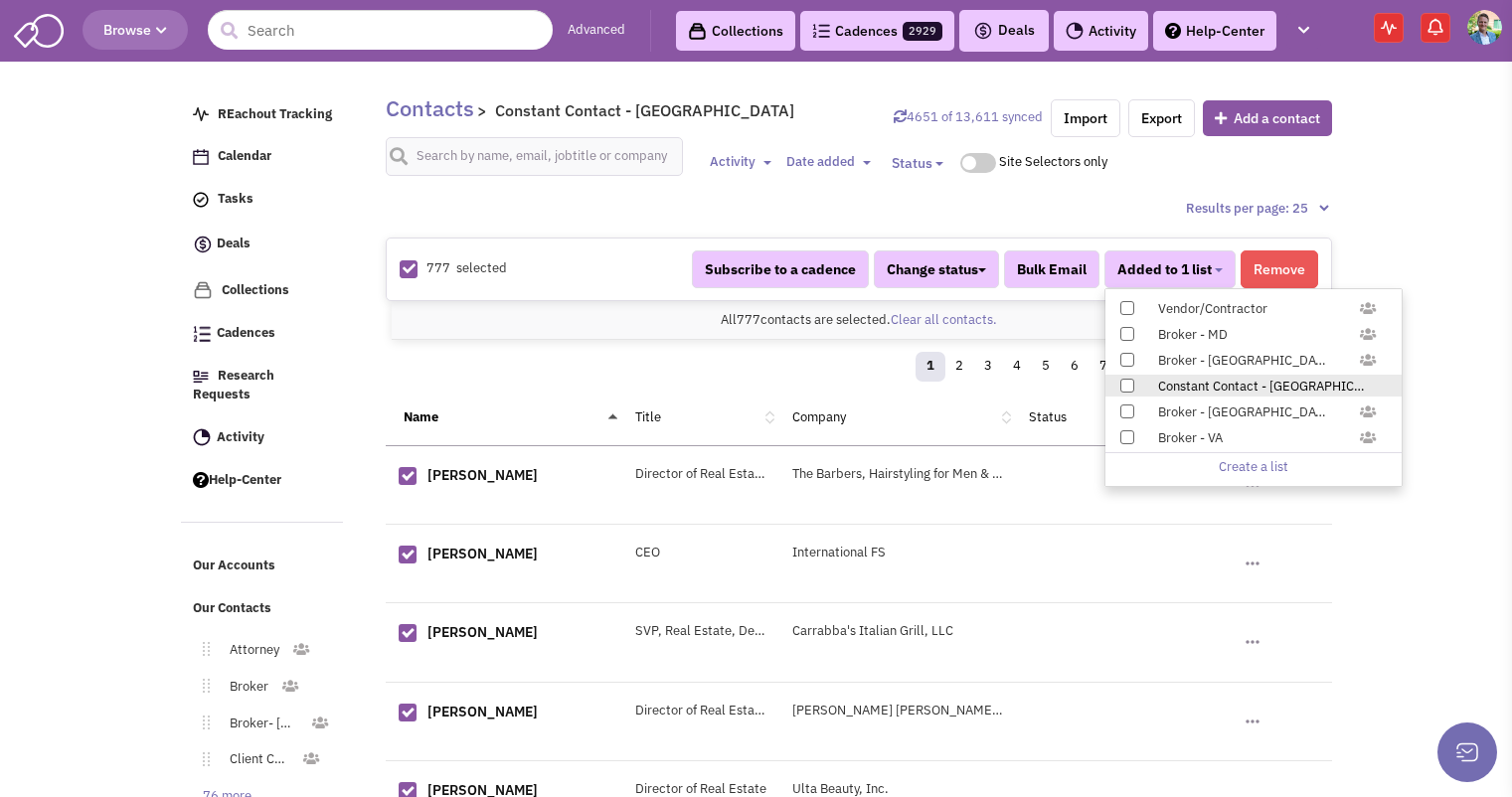 select 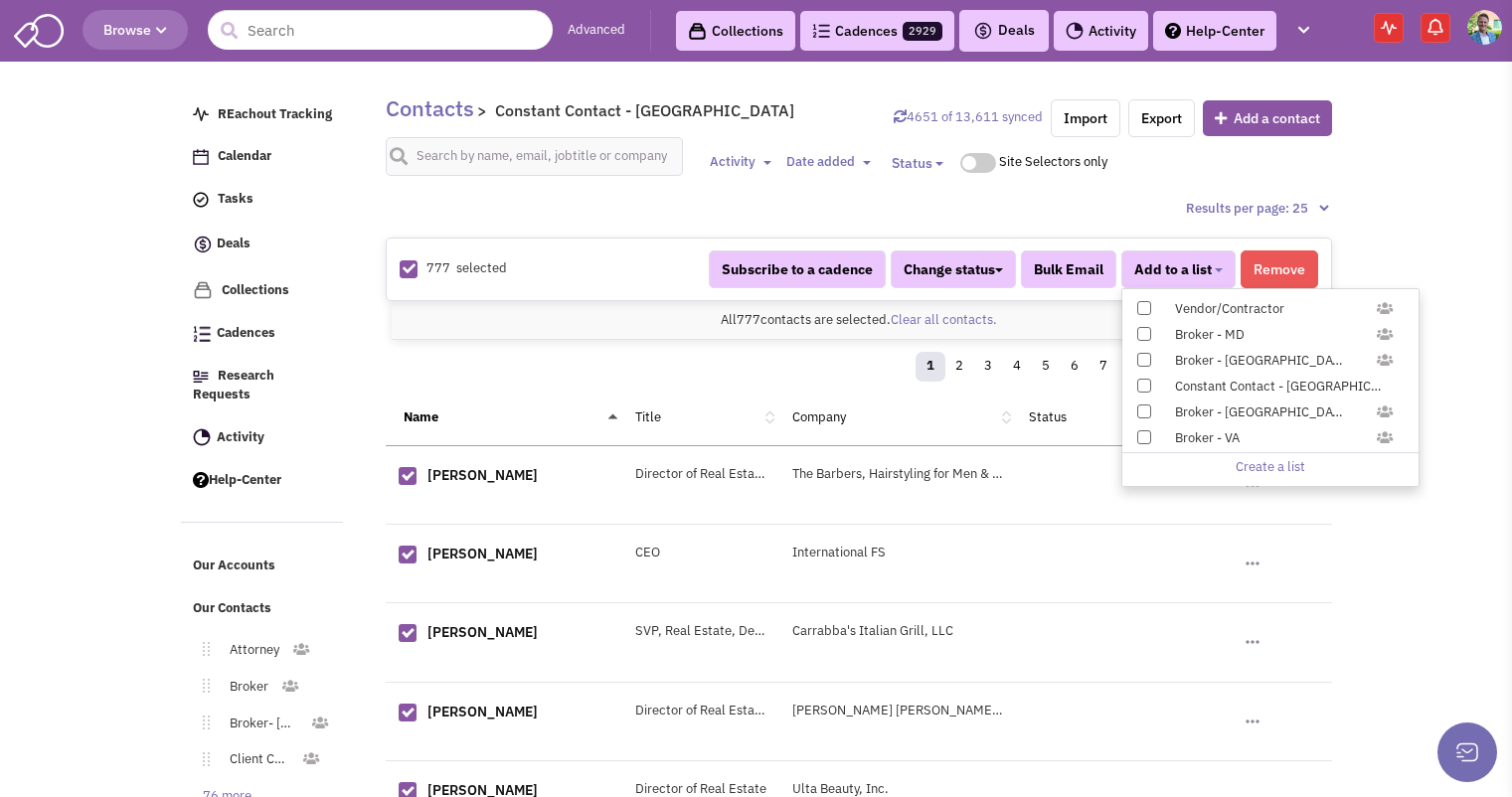 click on "Browse
Advanced
Collections
Cadences  2929
Deals
Activity" at bounding box center [756, 1234] 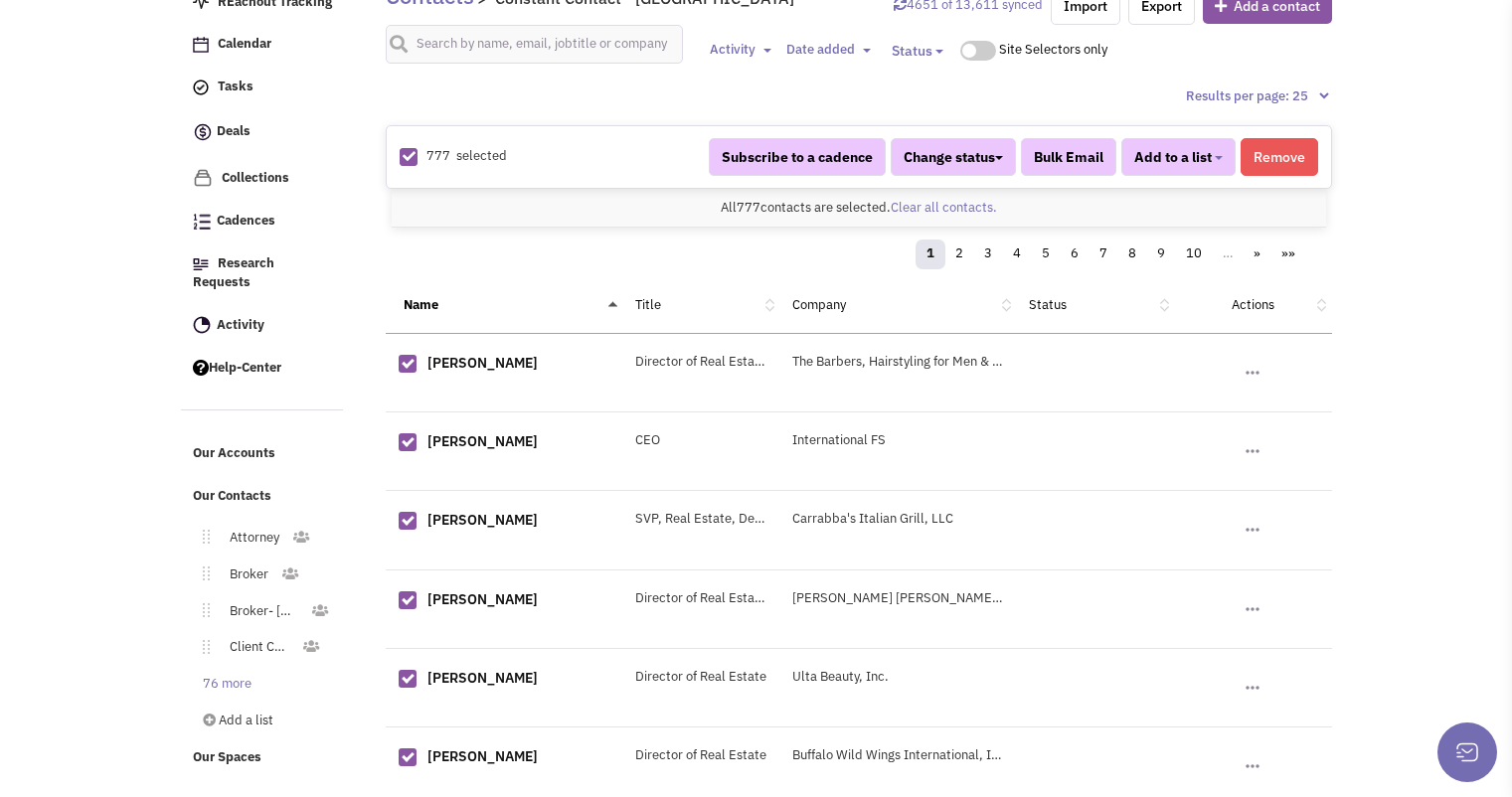 scroll, scrollTop: 411, scrollLeft: 0, axis: vertical 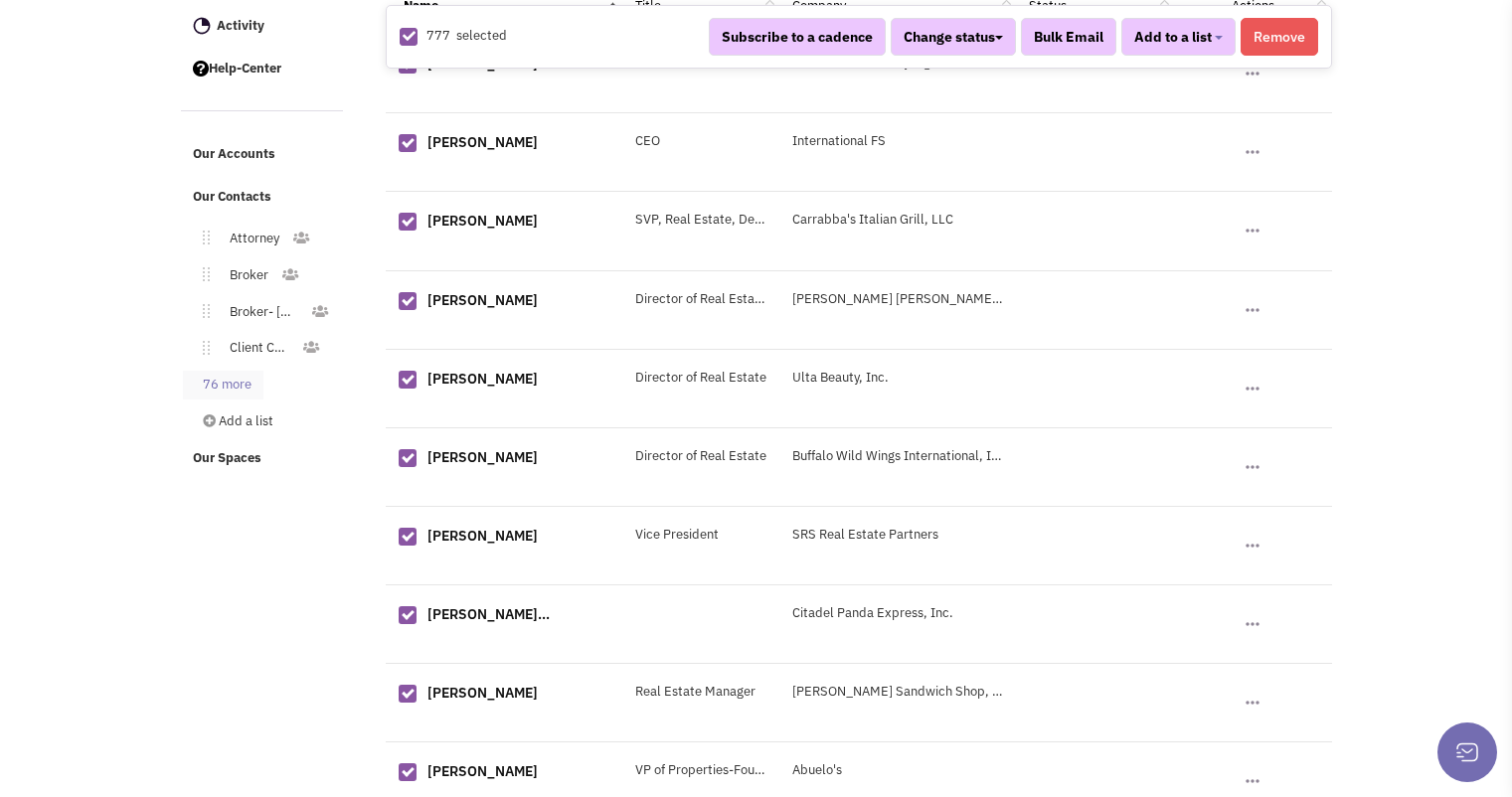 click on "76 more" at bounding box center [223, 385] 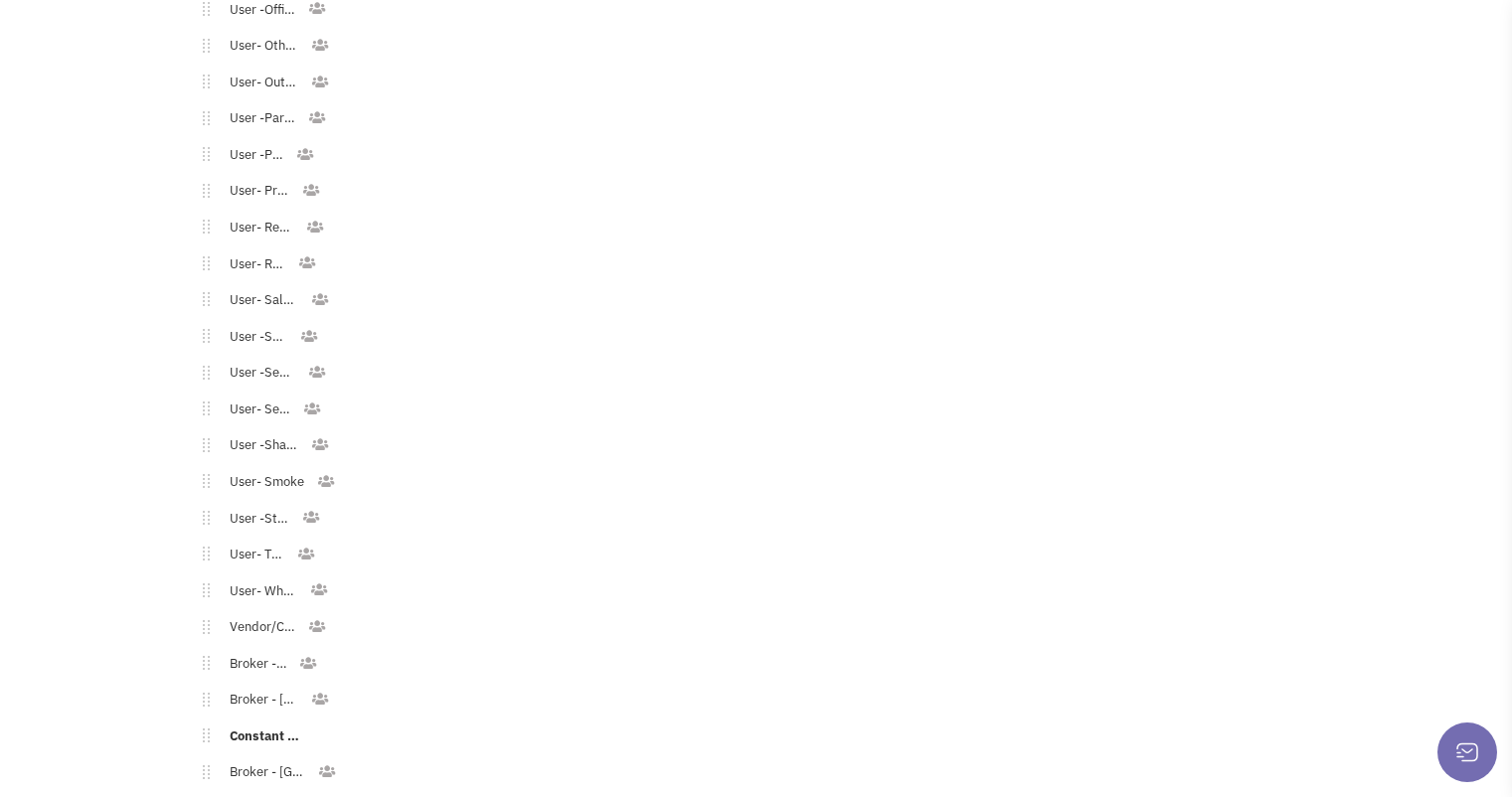 scroll, scrollTop: 2839, scrollLeft: 0, axis: vertical 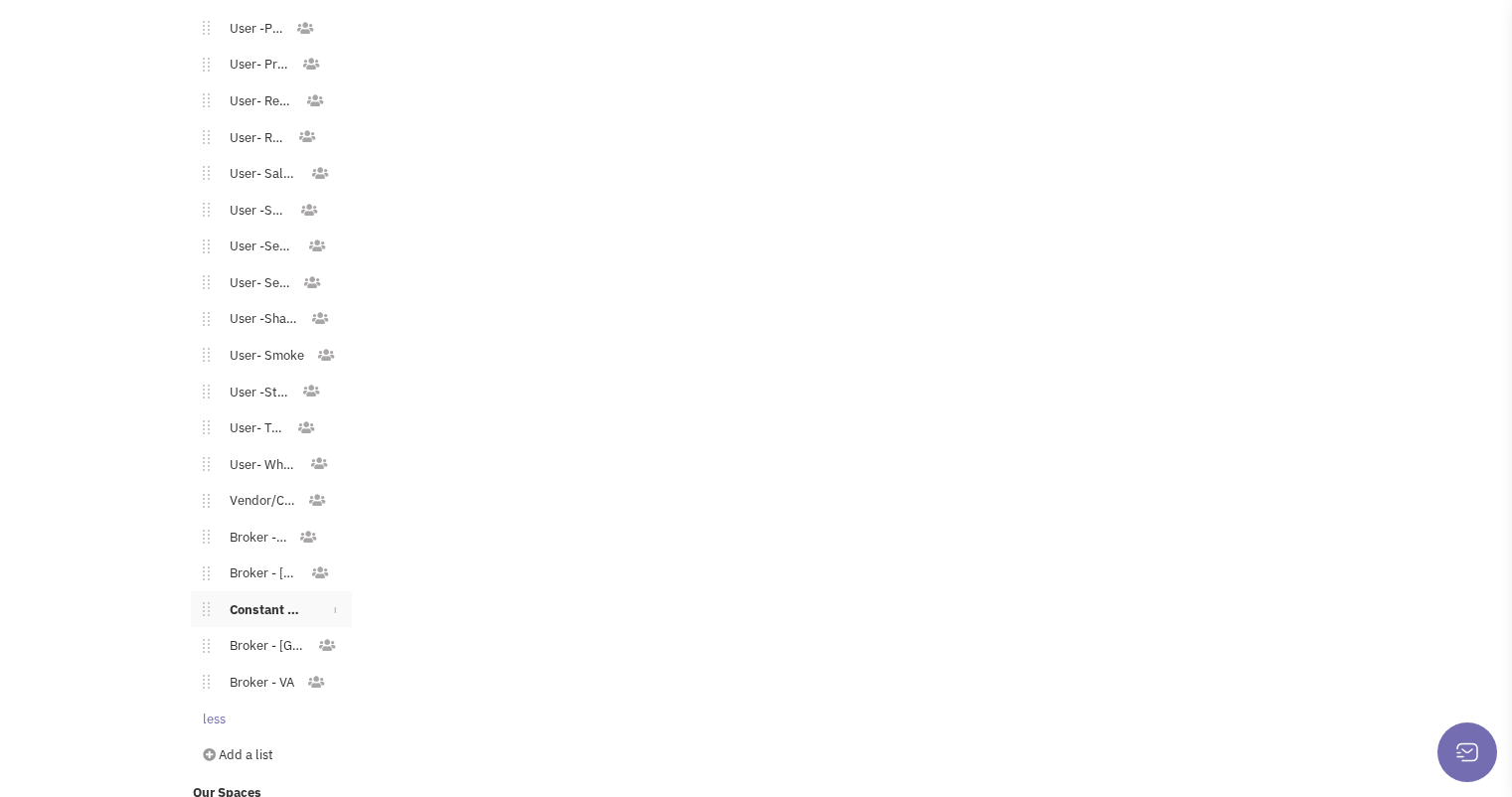 click on "Constant Contact - Queen City Center" at bounding box center [263, 610] 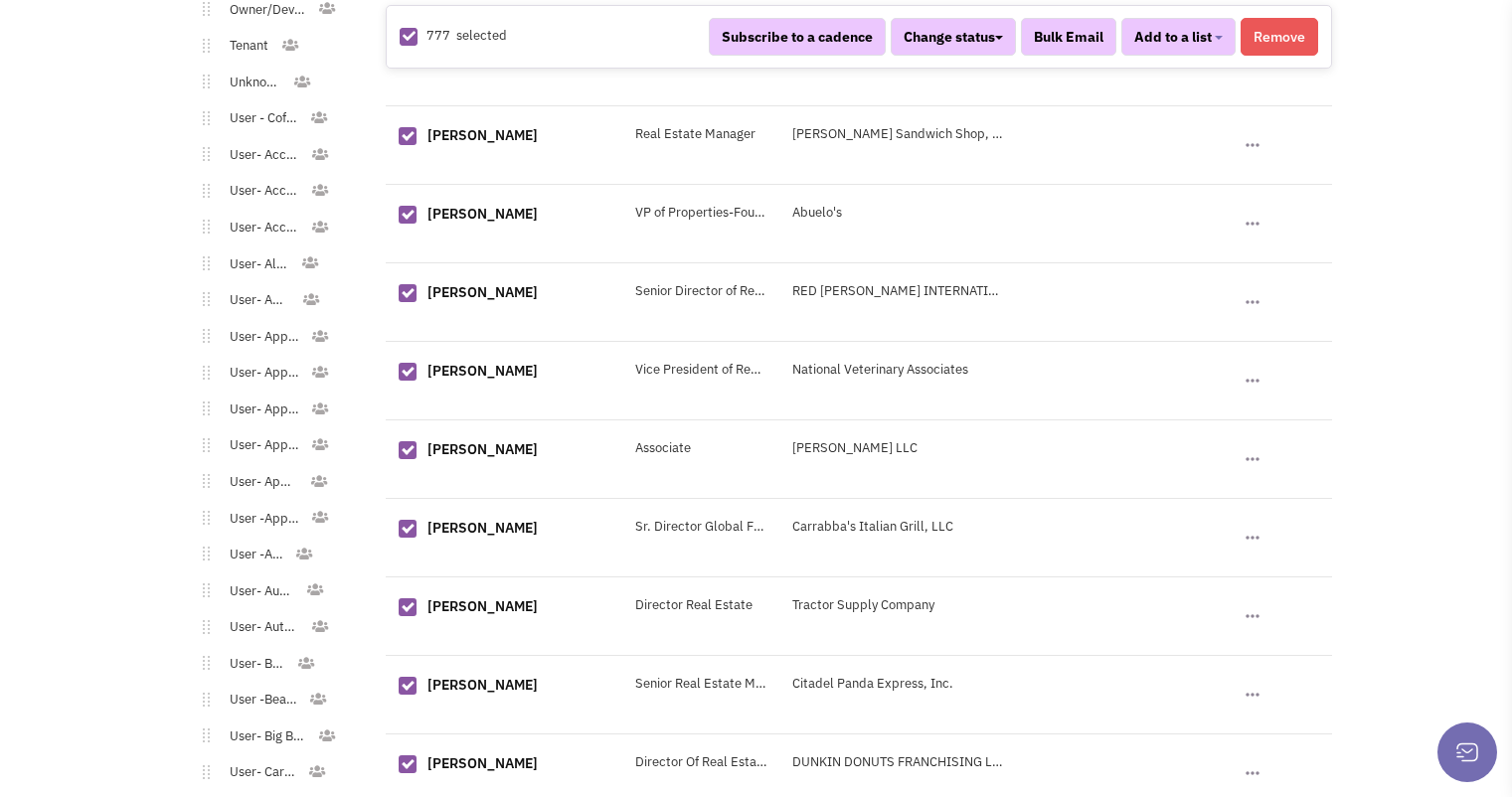 scroll, scrollTop: 872, scrollLeft: 0, axis: vertical 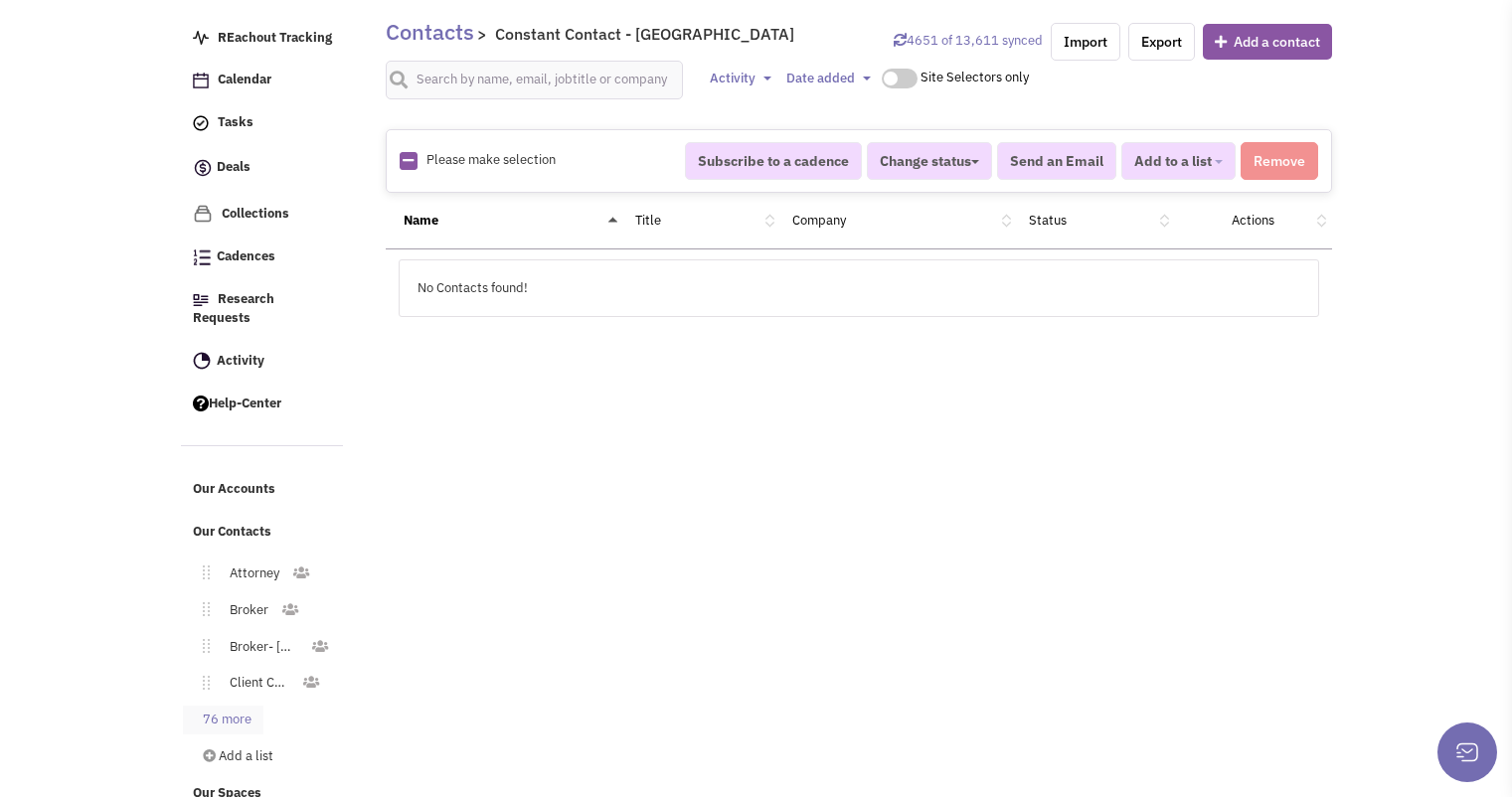 click on "76 more" at bounding box center (223, 719) 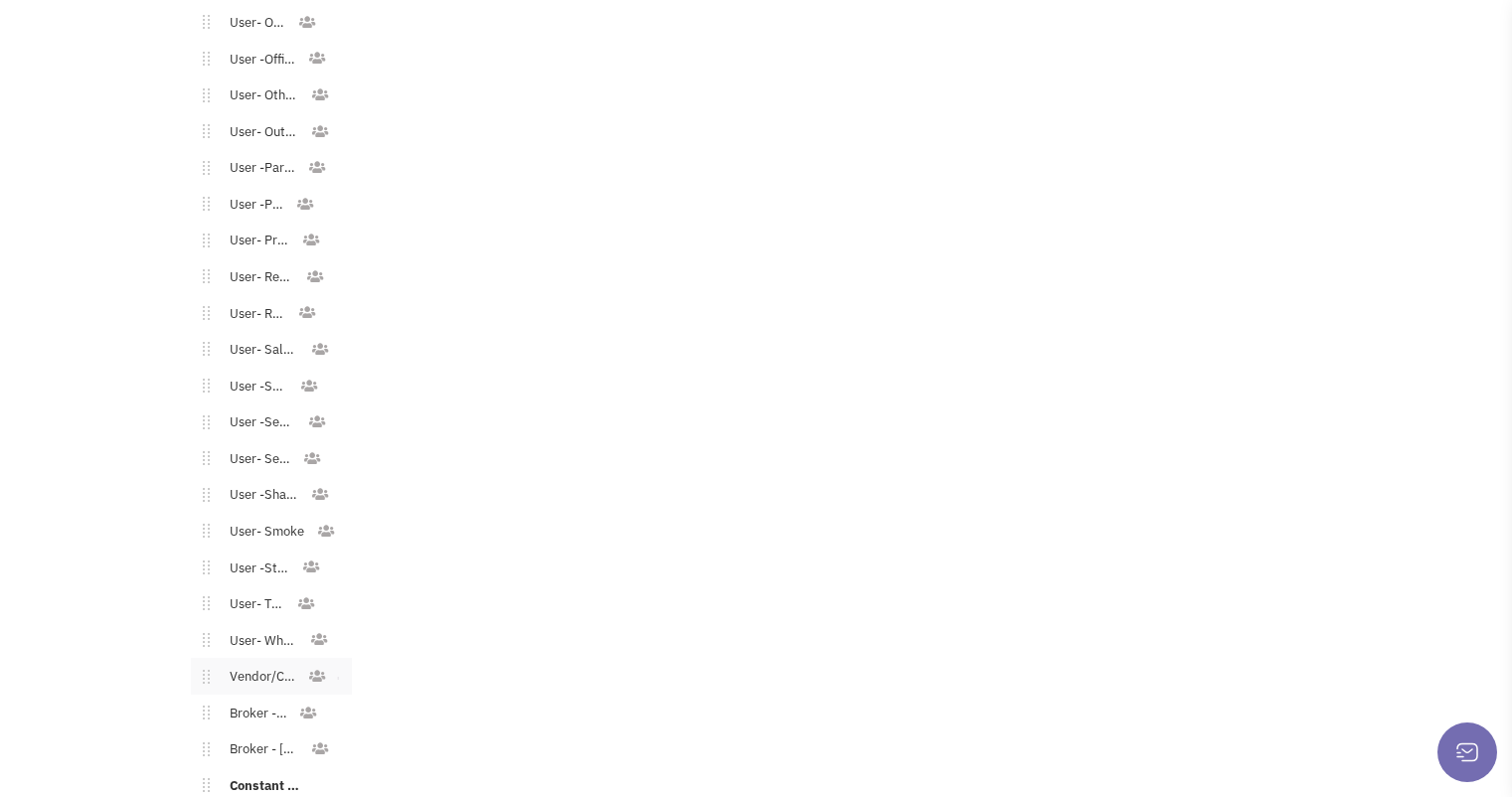 scroll, scrollTop: 2839, scrollLeft: 0, axis: vertical 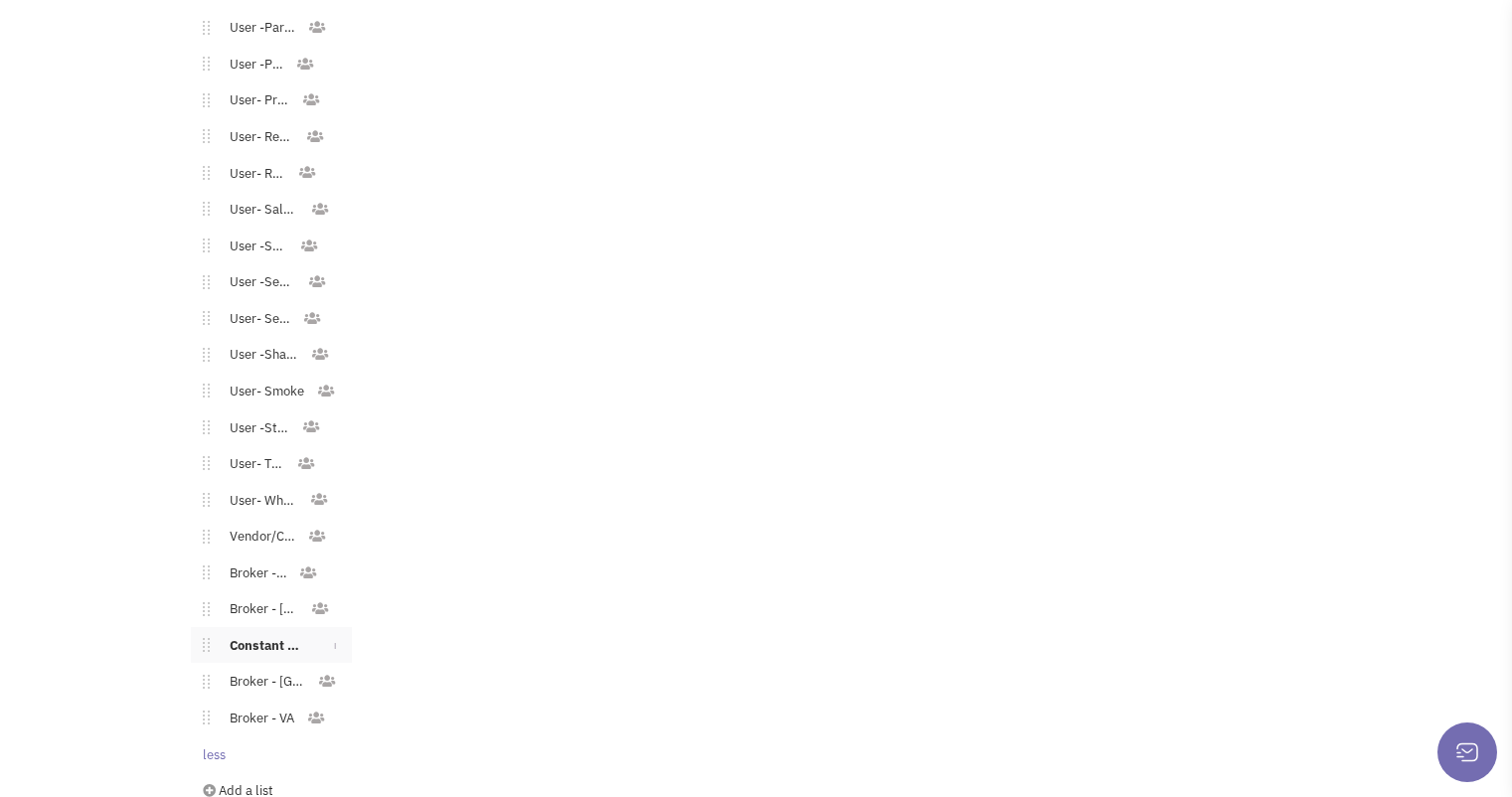 click at bounding box center [335, 646] 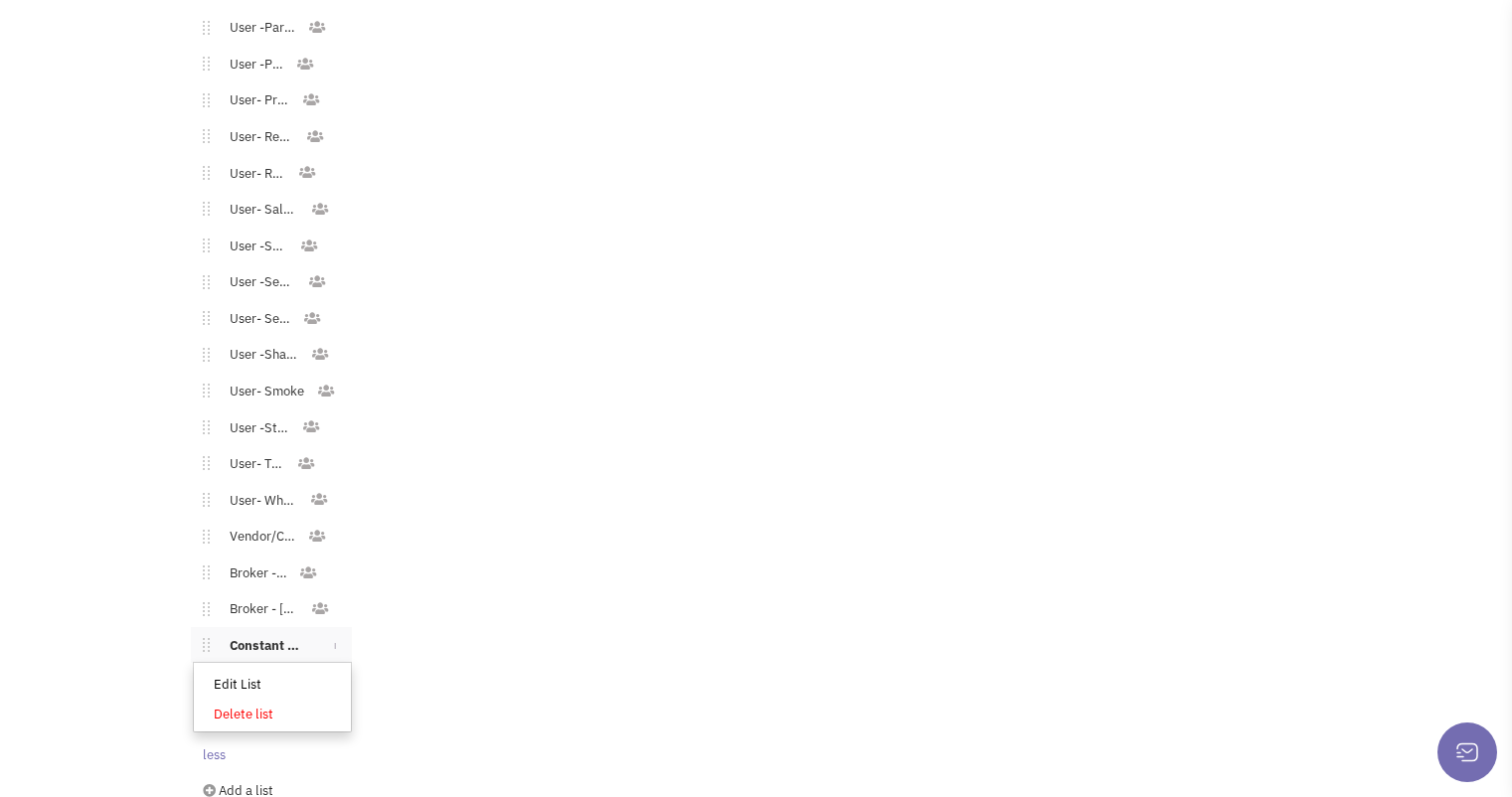 click on "Edit List" at bounding box center (272, 685) 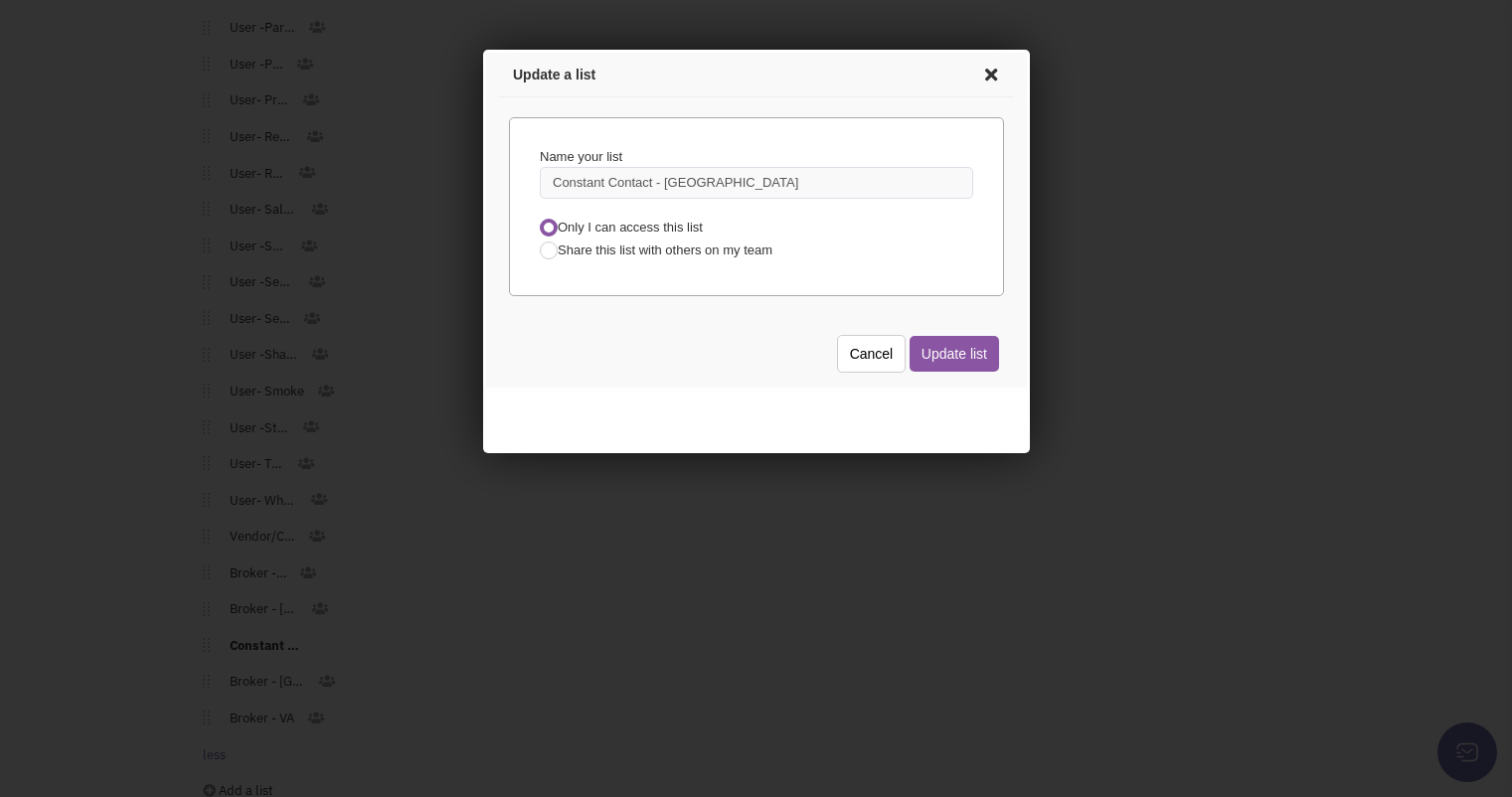 scroll, scrollTop: 0, scrollLeft: 0, axis: both 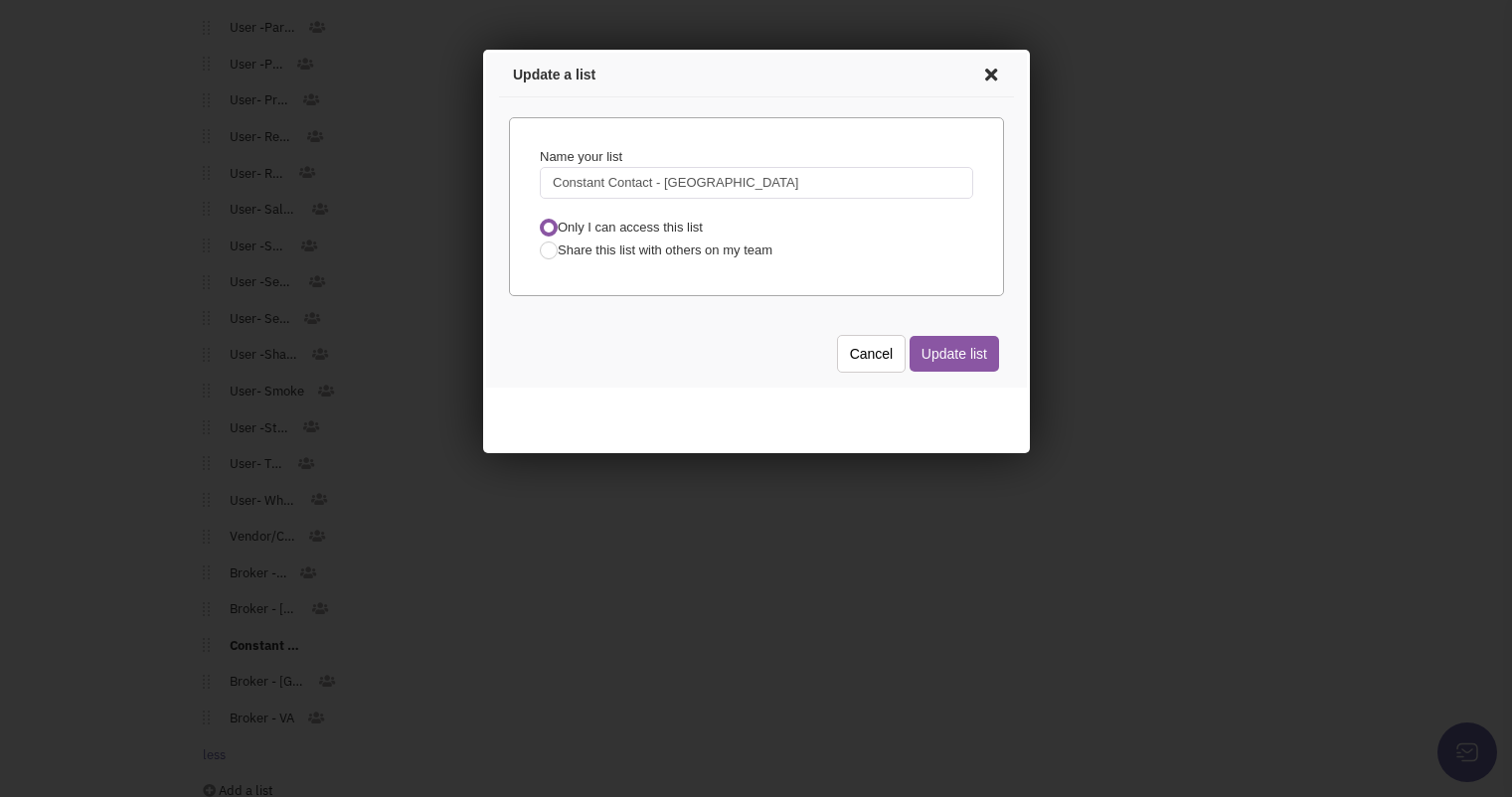 click on "Constant Contact - Queen City Center" at bounding box center [753, 180] 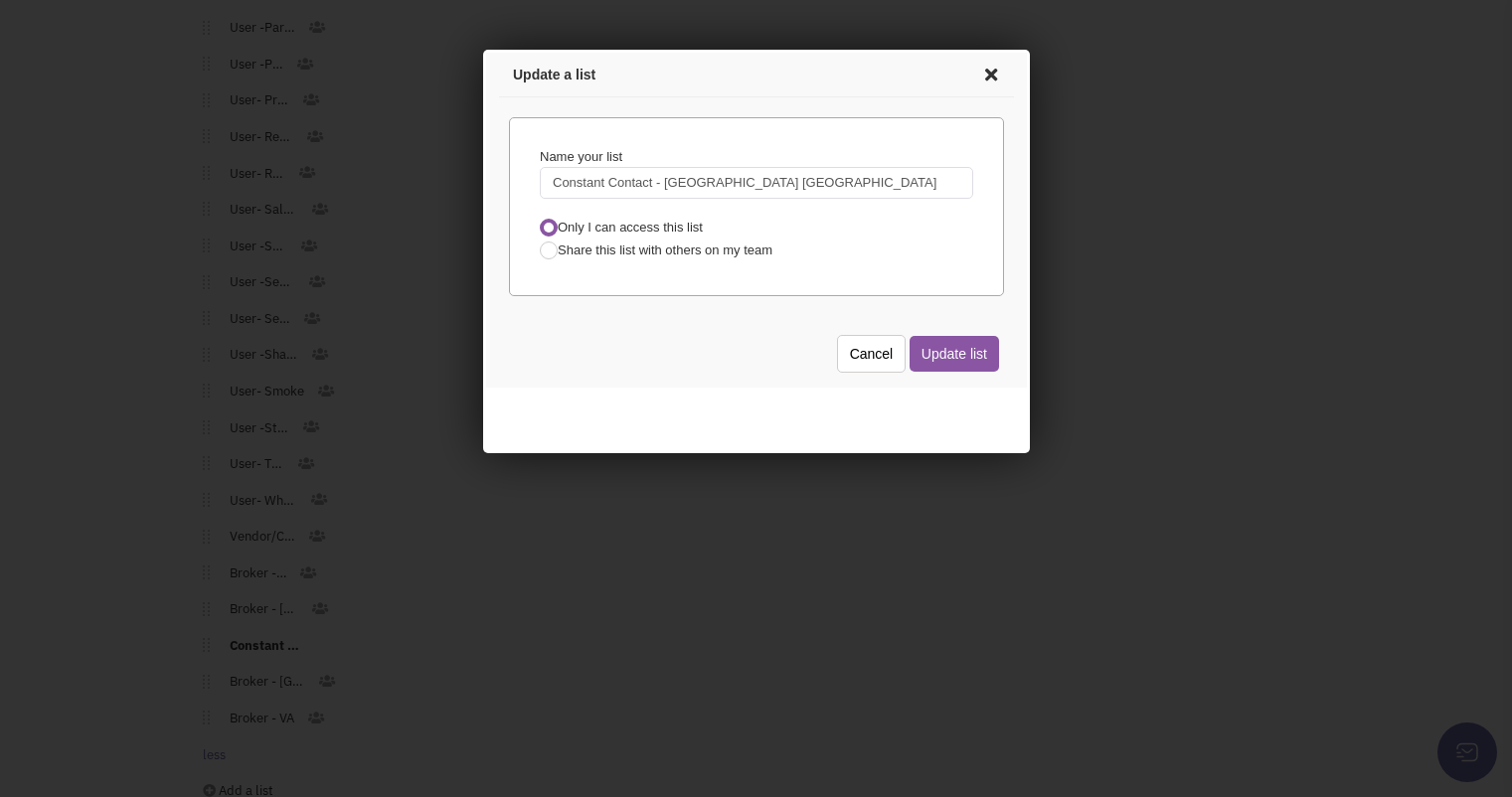 type on "Constant Contact - [GEOGRAPHIC_DATA] [GEOGRAPHIC_DATA]" 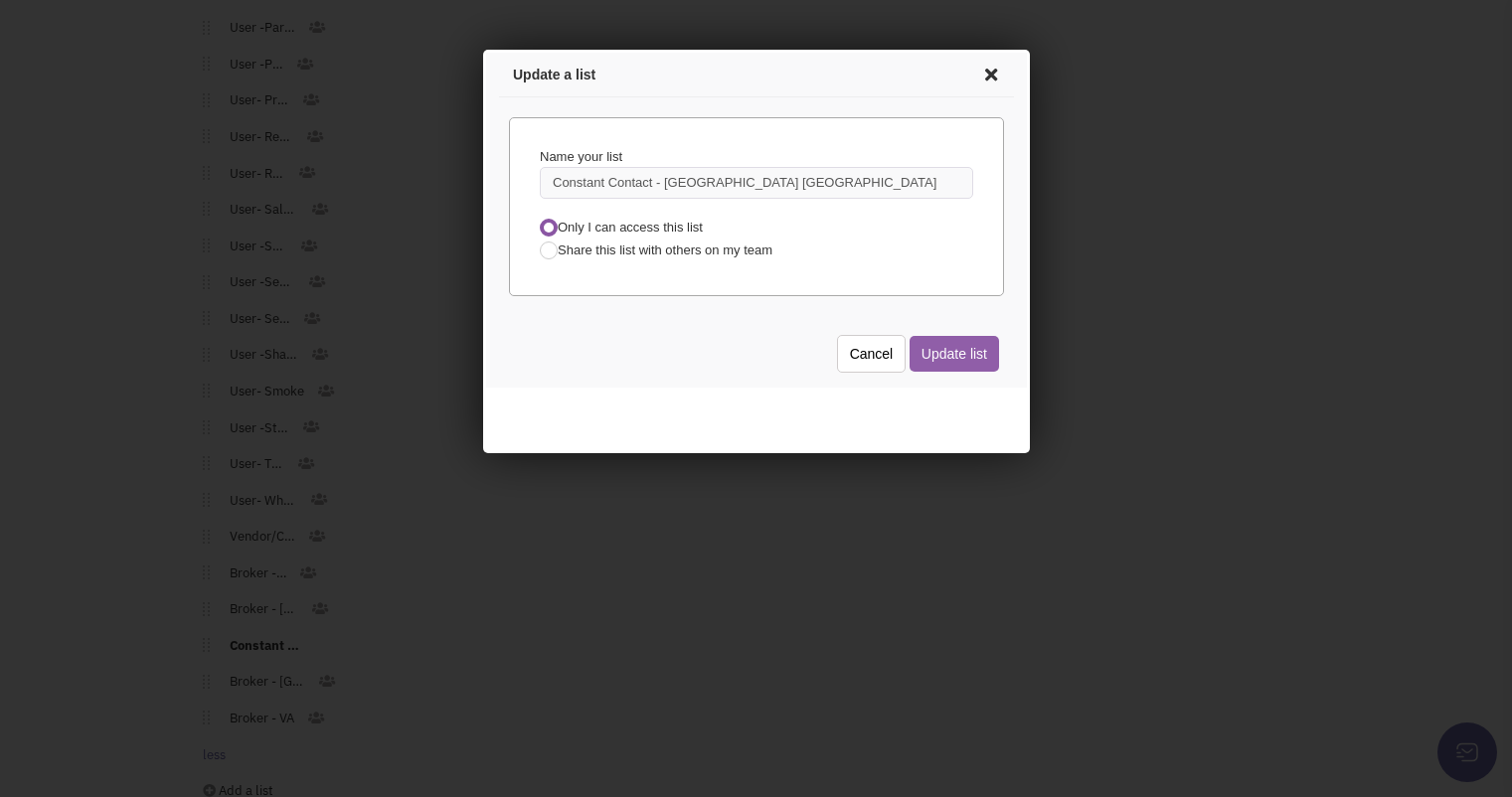 click on "Update list" at bounding box center (950, 351) 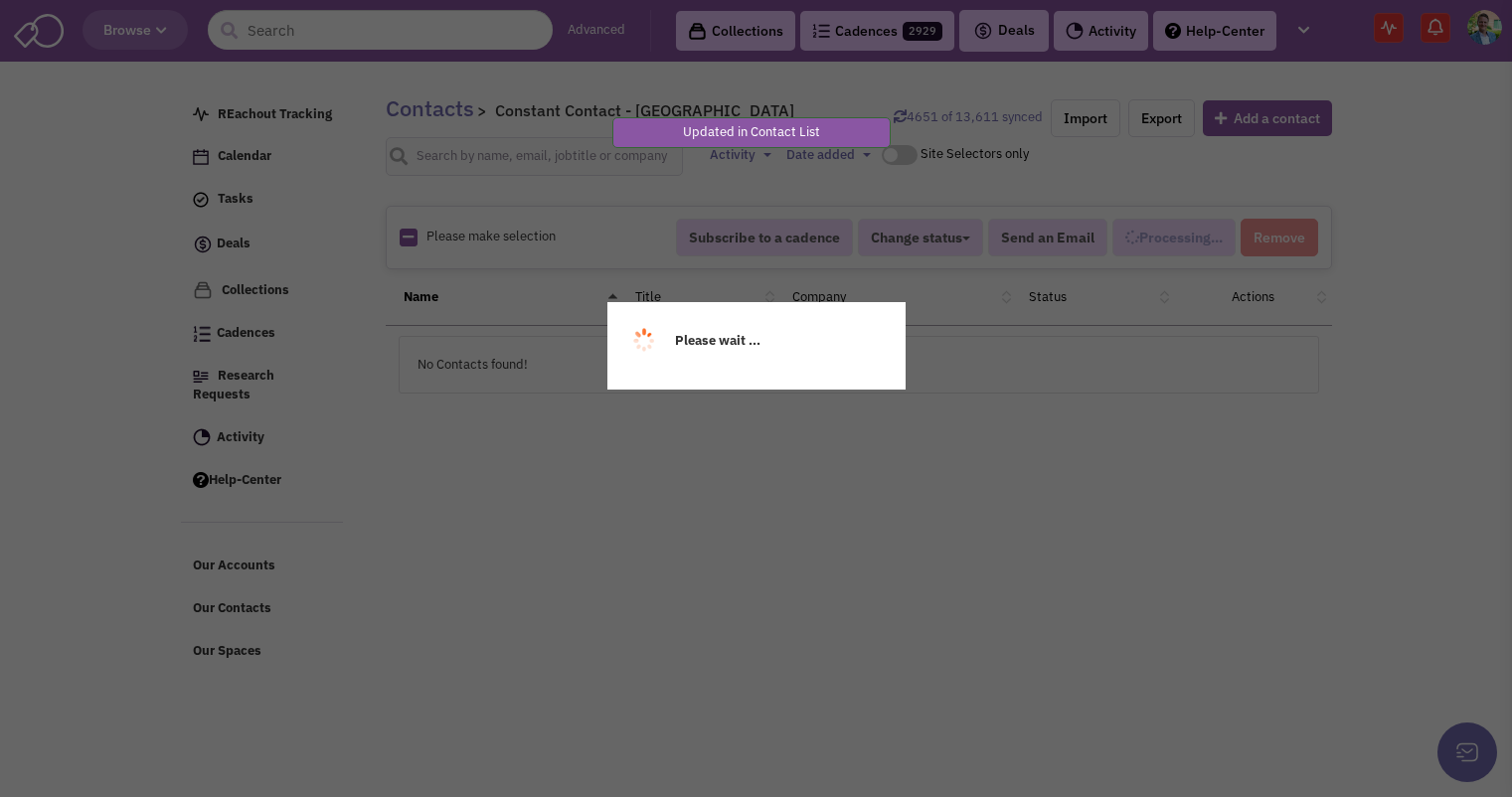 scroll, scrollTop: 0, scrollLeft: 0, axis: both 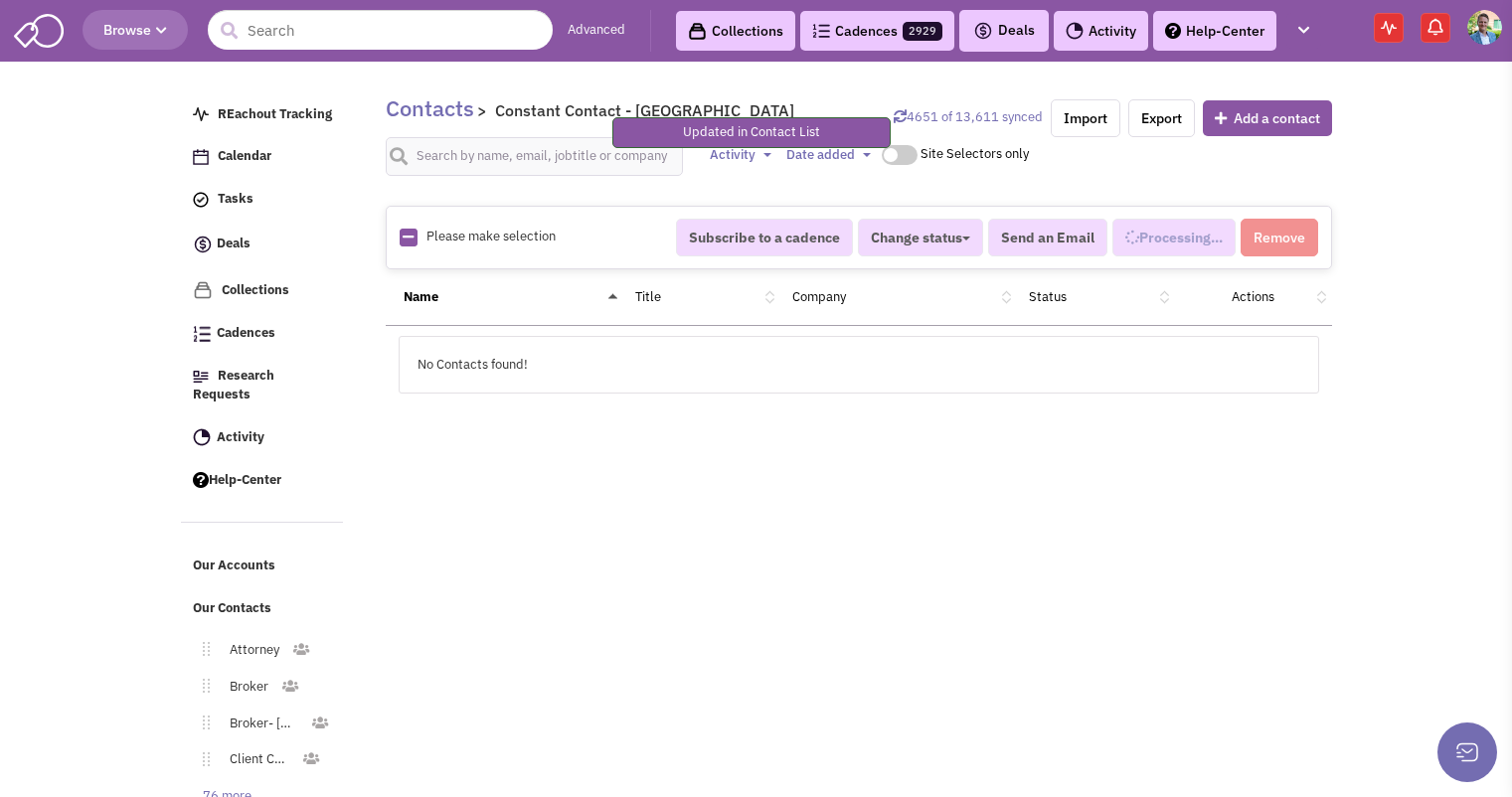 select 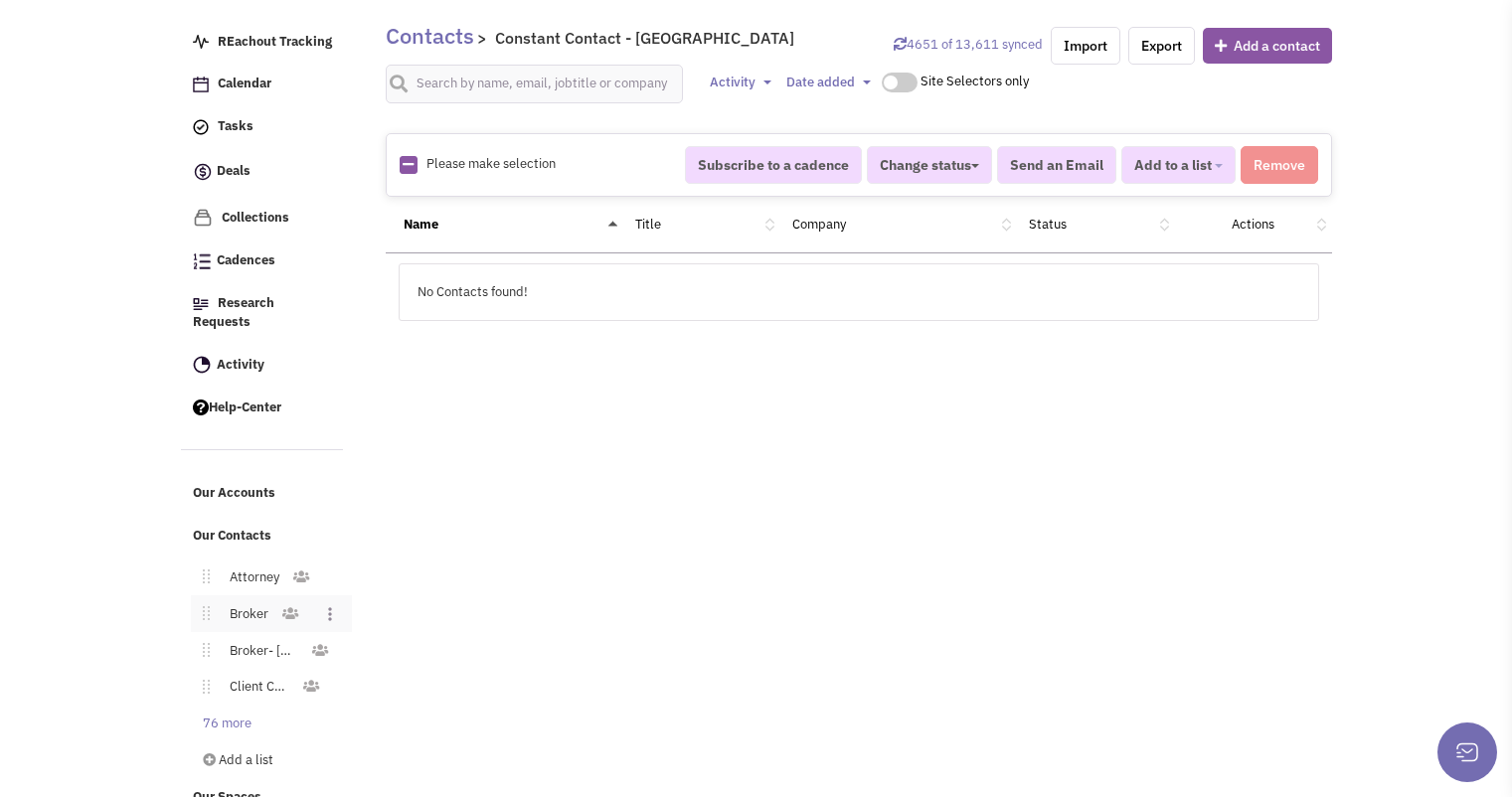 scroll, scrollTop: 77, scrollLeft: 0, axis: vertical 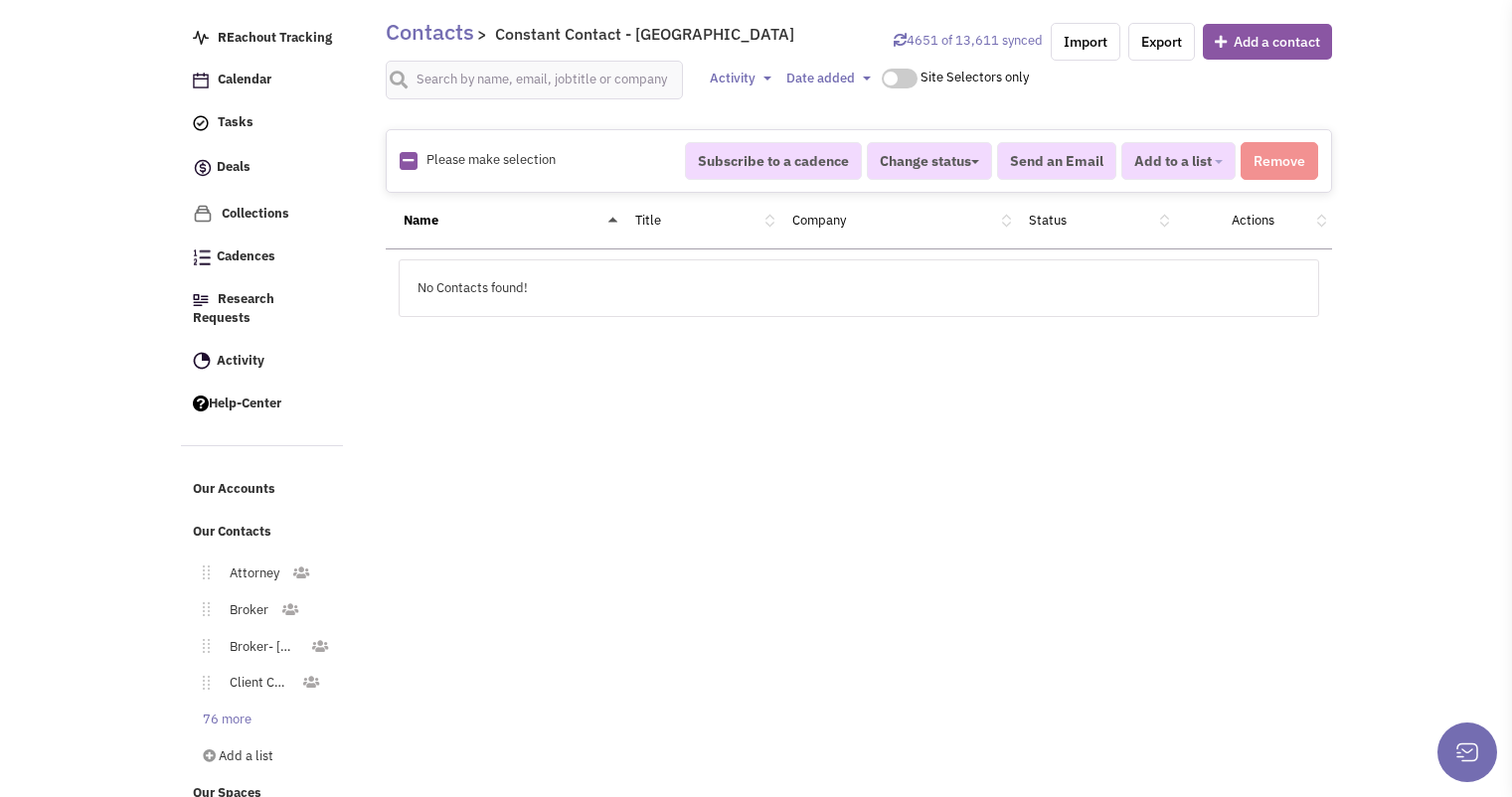 click on "76 more" at bounding box center [223, 719] 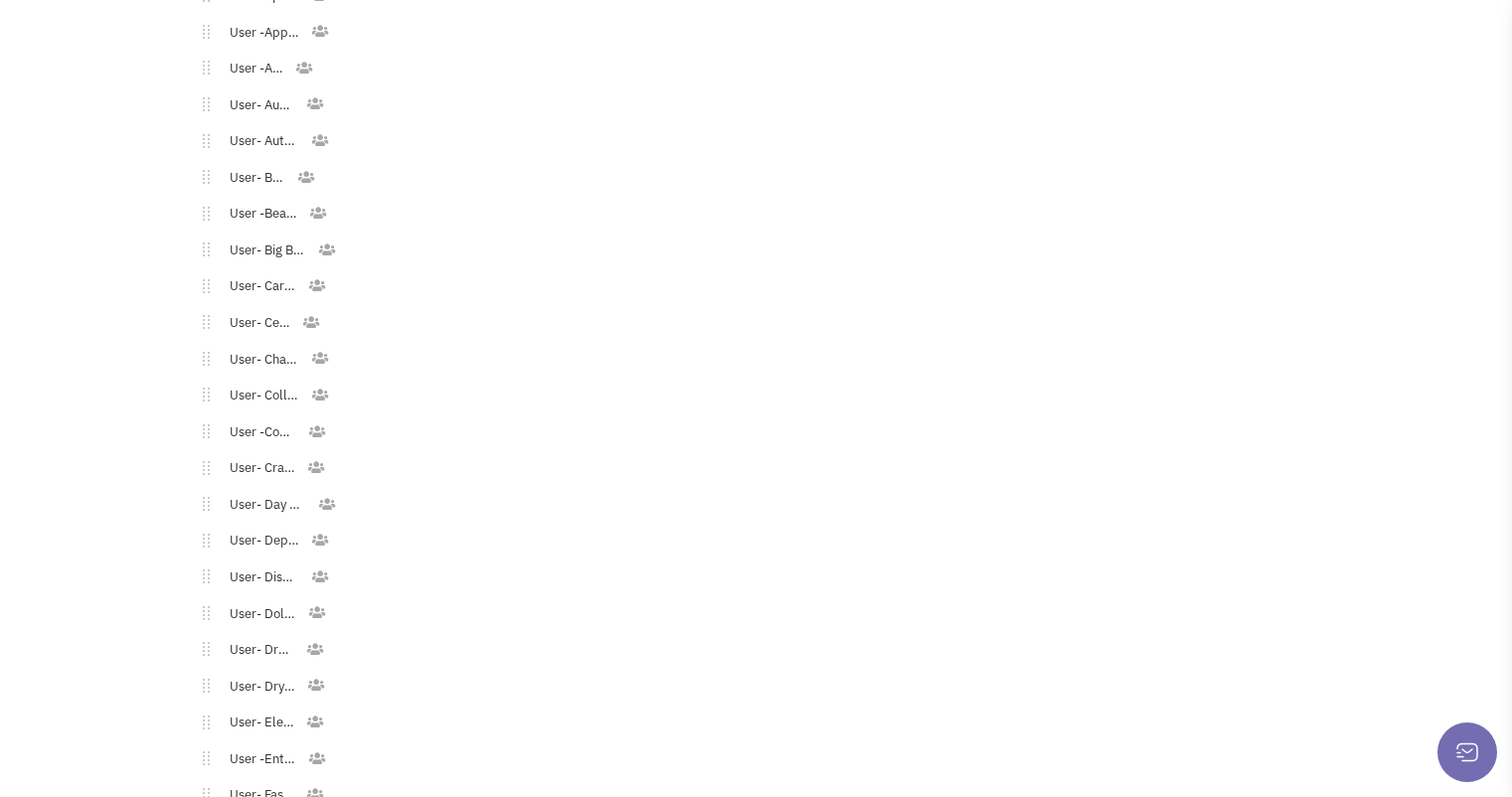 scroll, scrollTop: 1591, scrollLeft: 0, axis: vertical 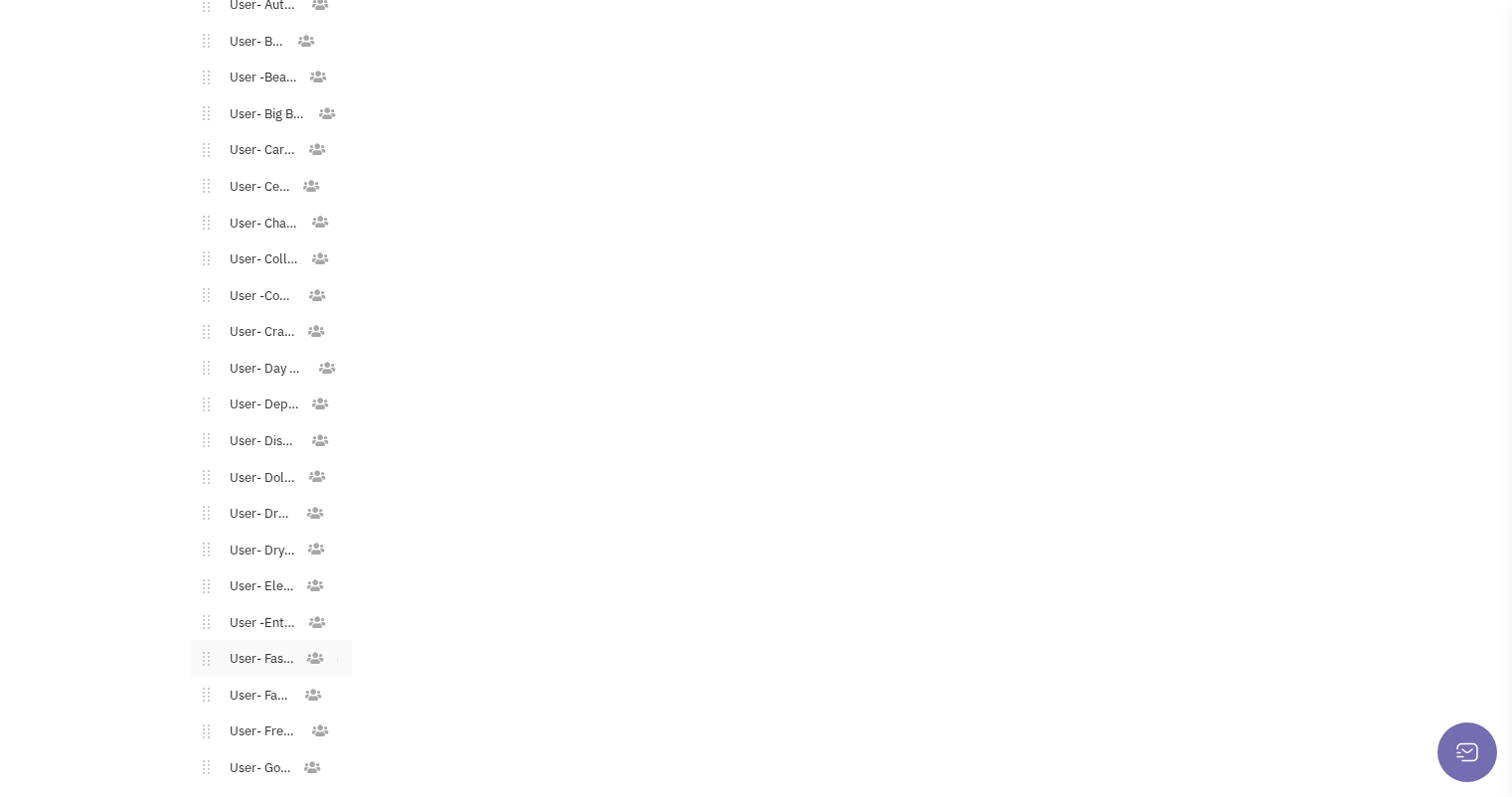 click on "User- Fast Casual" at bounding box center [257, 659] 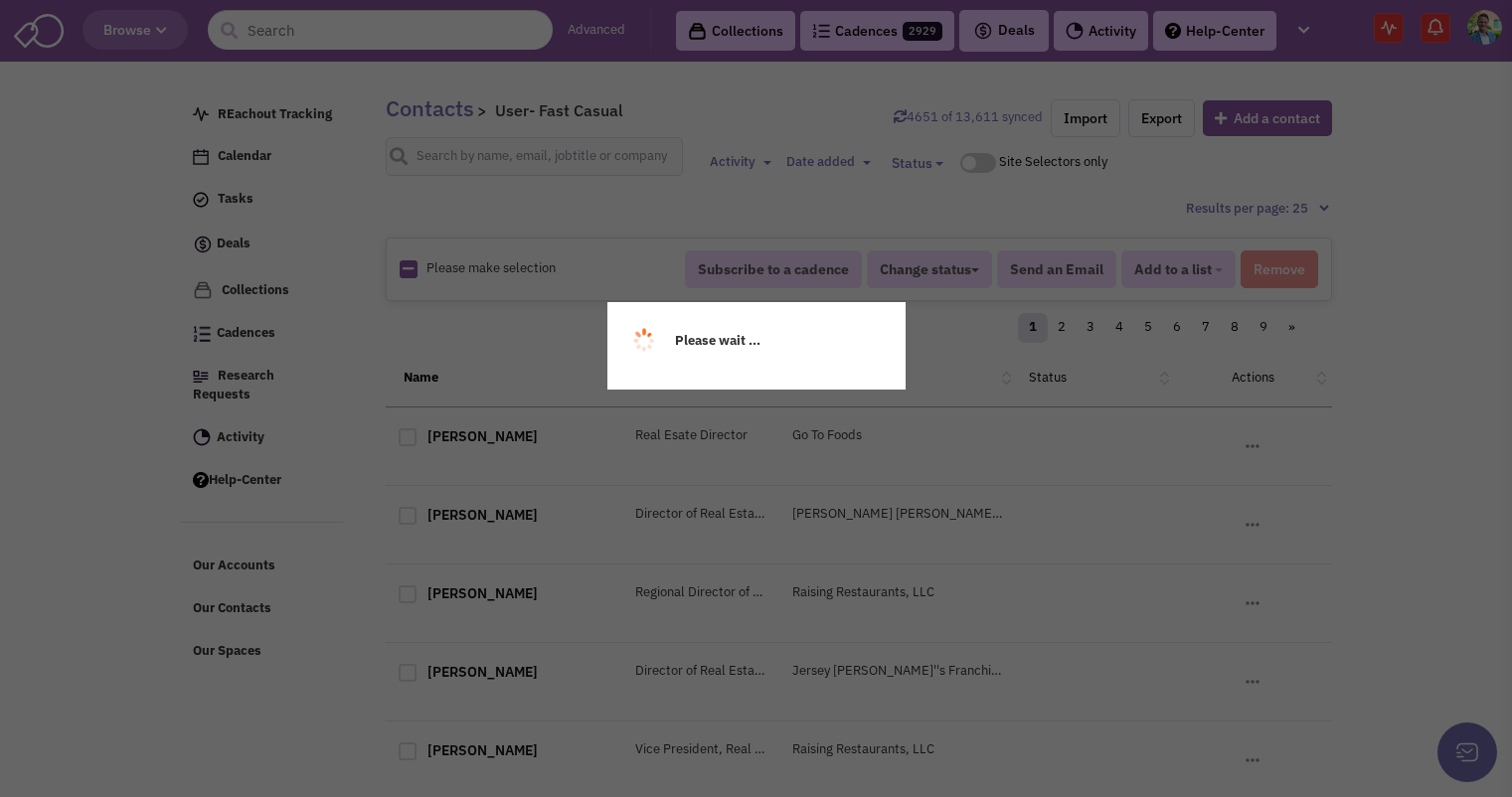scroll, scrollTop: 0, scrollLeft: 0, axis: both 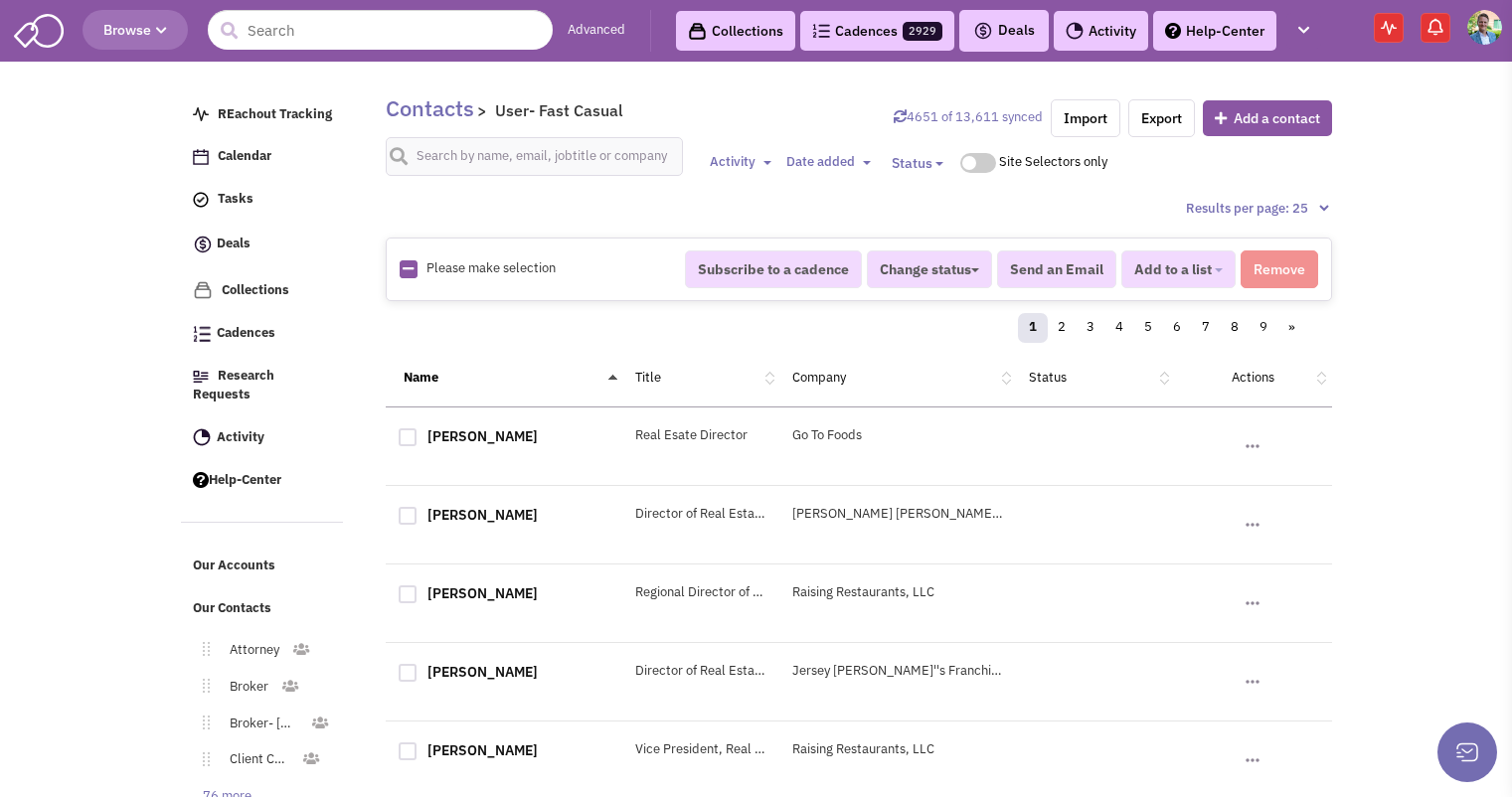 click at bounding box center [408, 268] 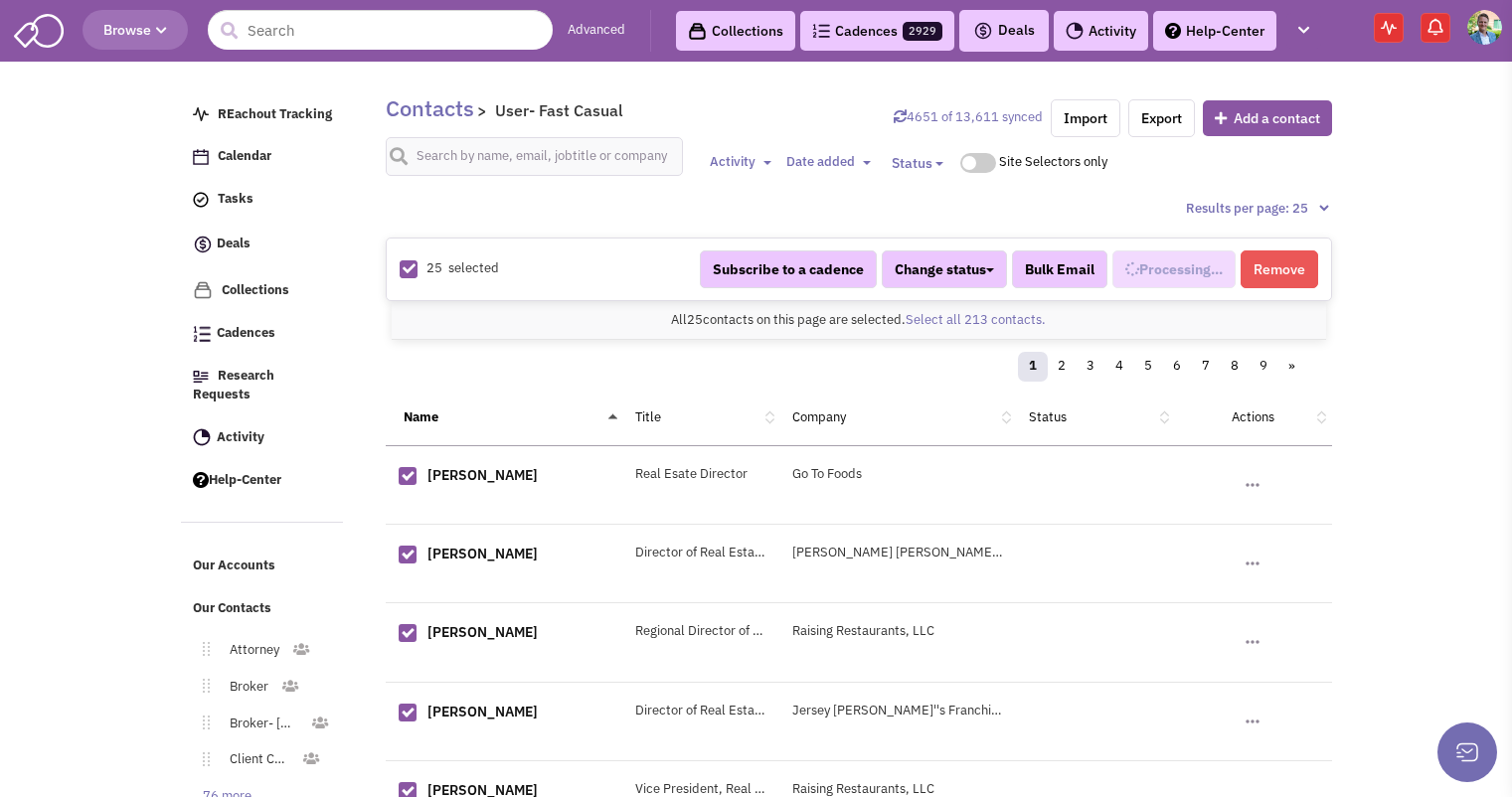select on "672" 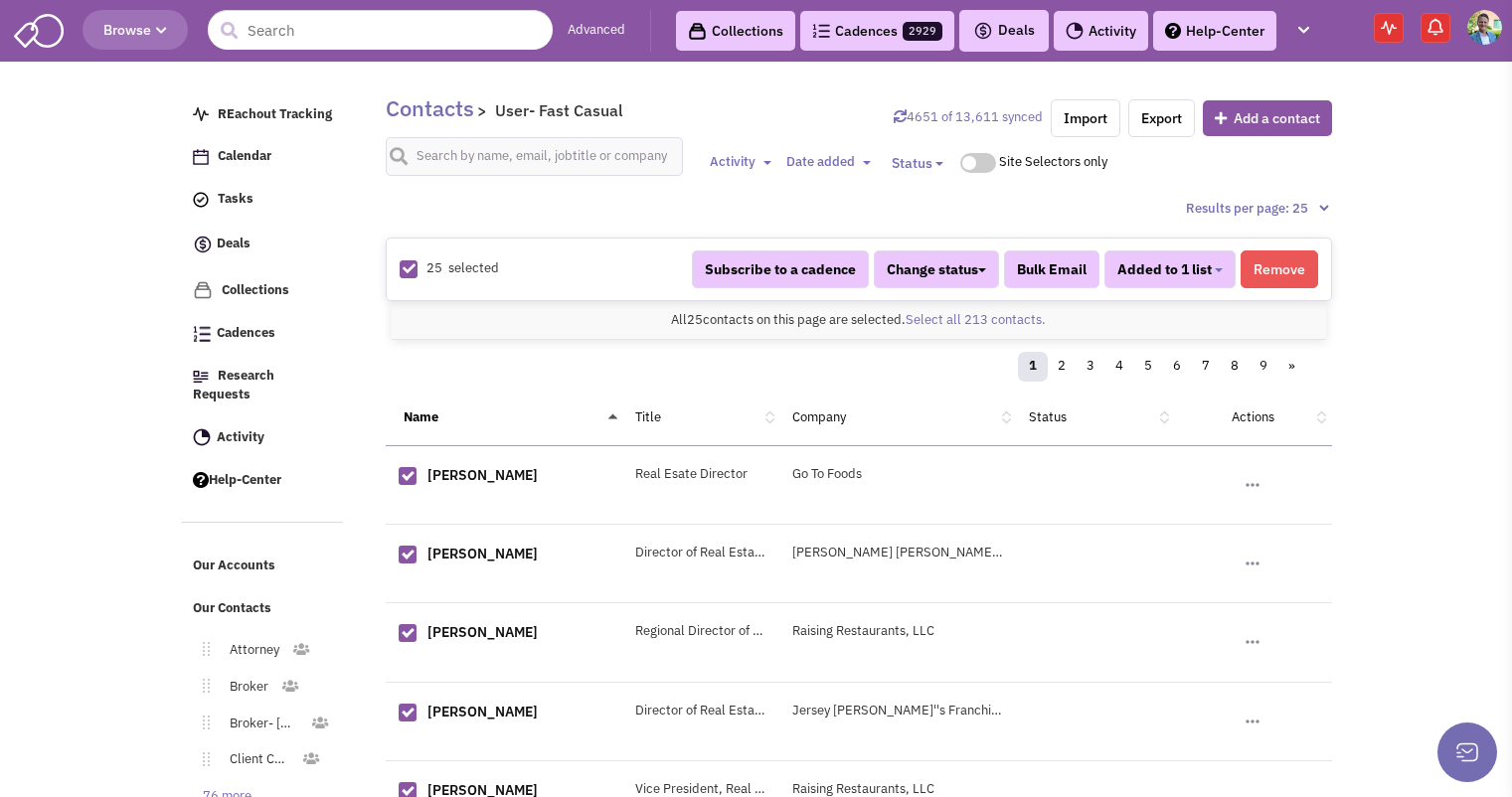 scroll, scrollTop: 839, scrollLeft: 0, axis: vertical 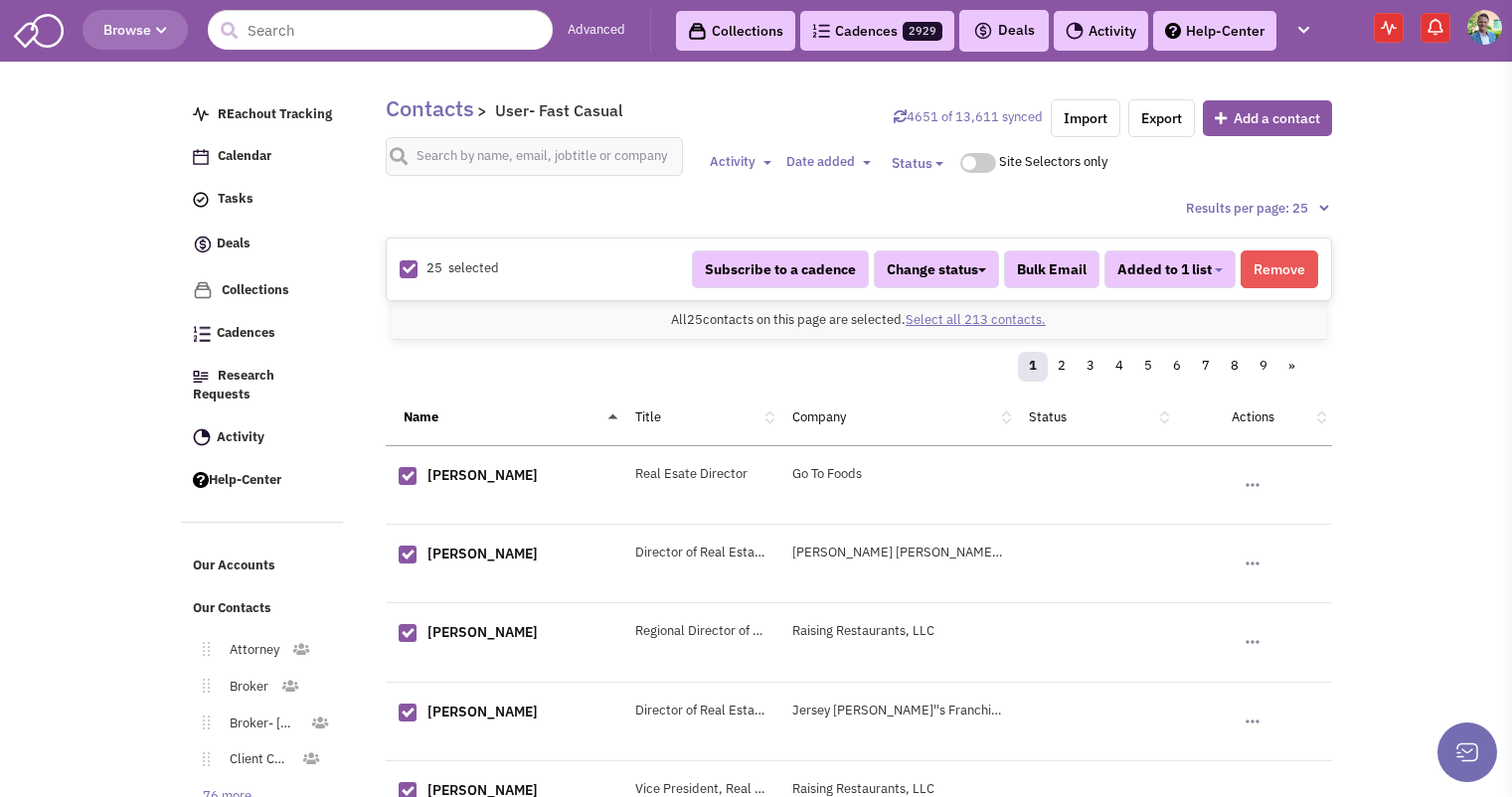 click on "Select all 213 contacts." at bounding box center [975, 319] 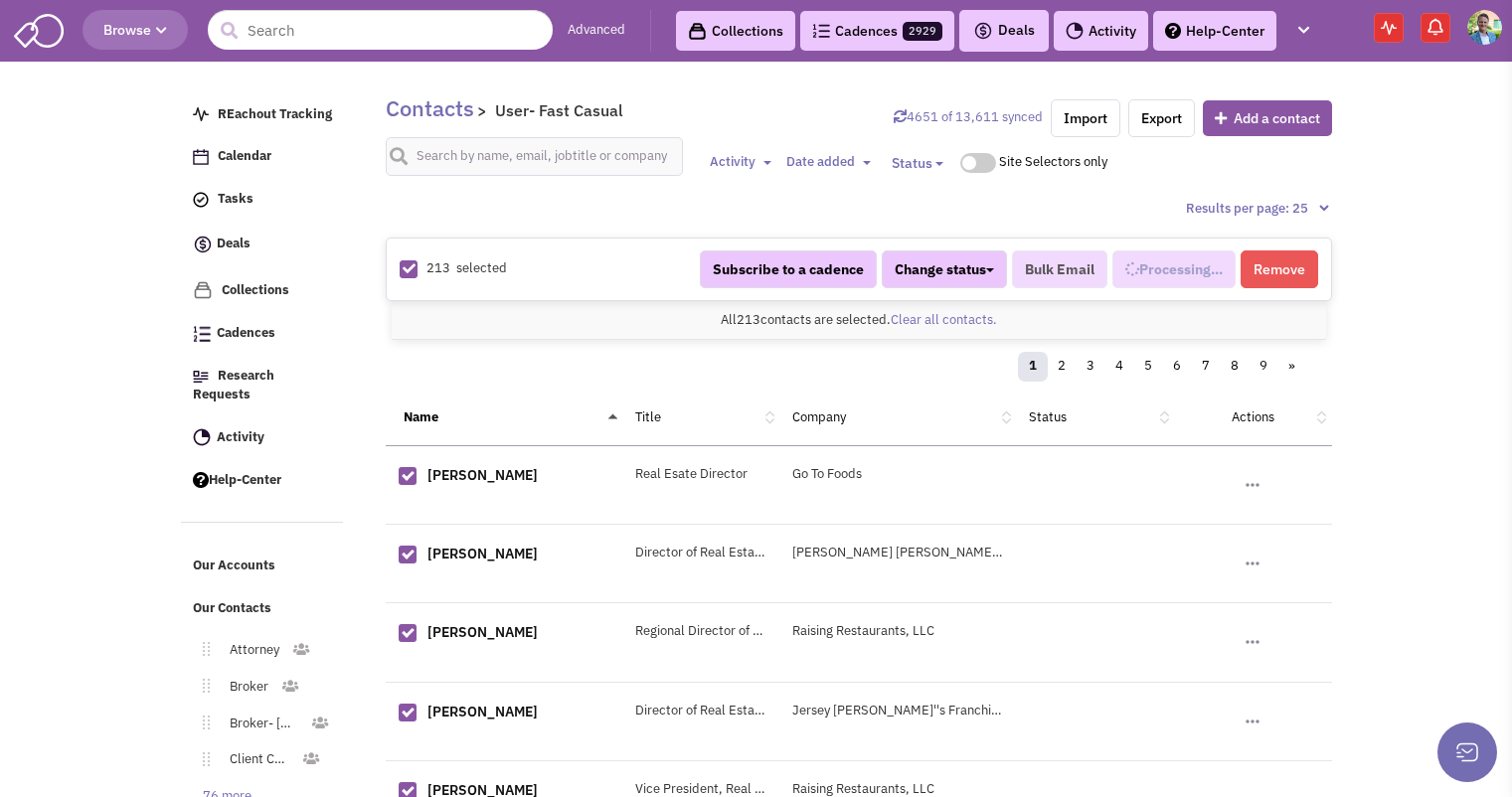 scroll, scrollTop: 839, scrollLeft: 0, axis: vertical 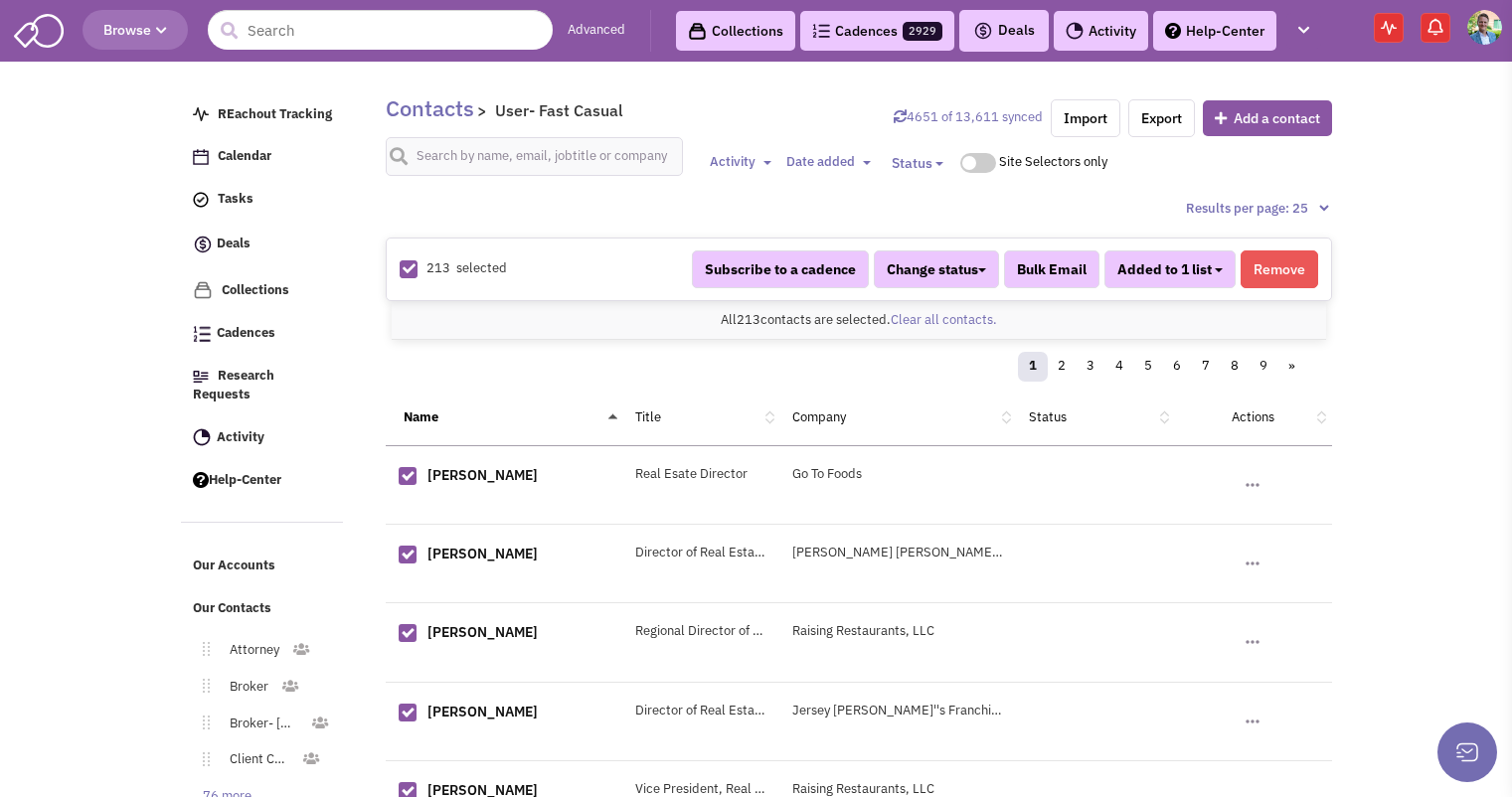 click on "Added to 1 list" at bounding box center [1170, 269] 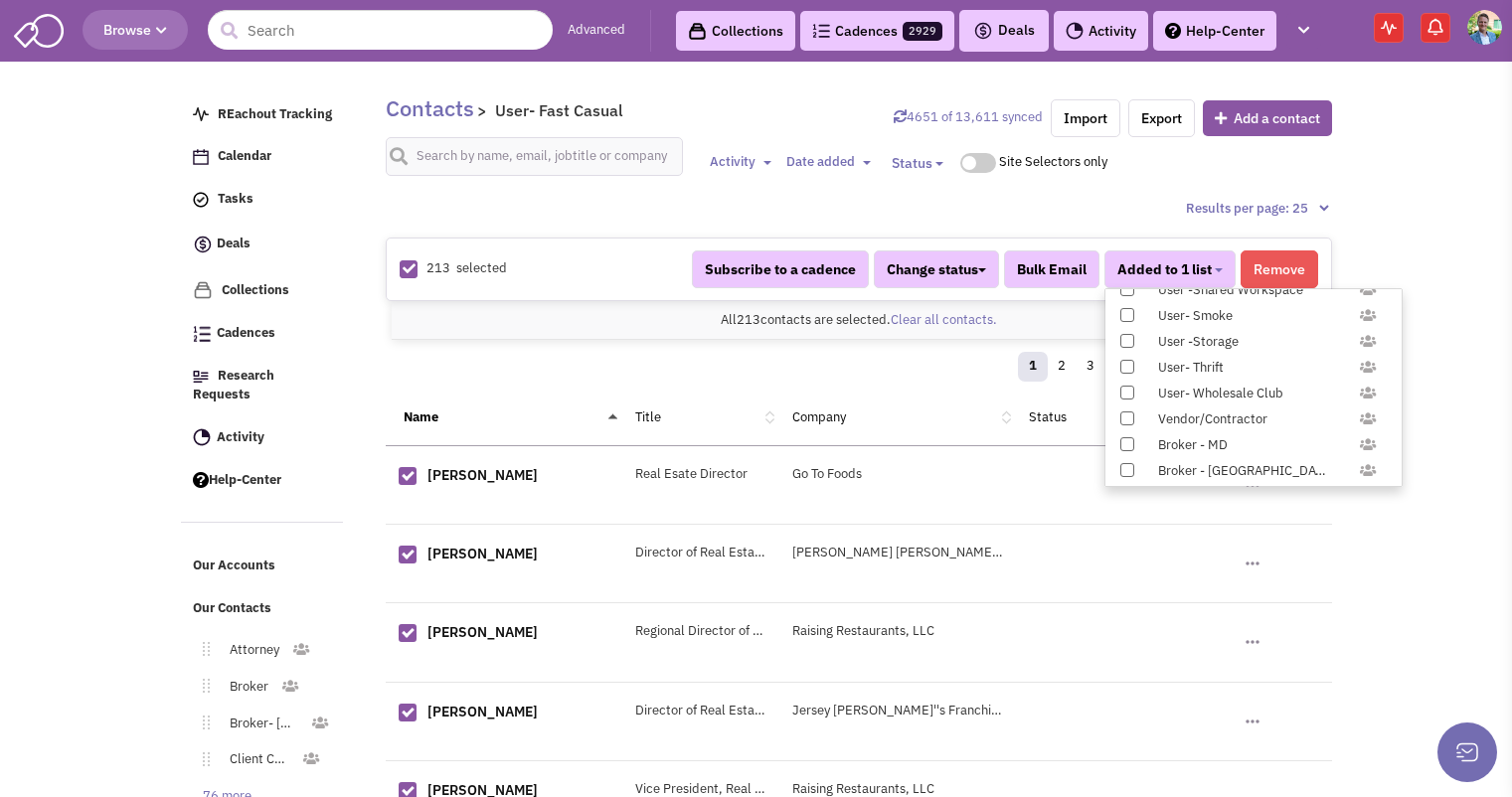 scroll, scrollTop: 1946, scrollLeft: 0, axis: vertical 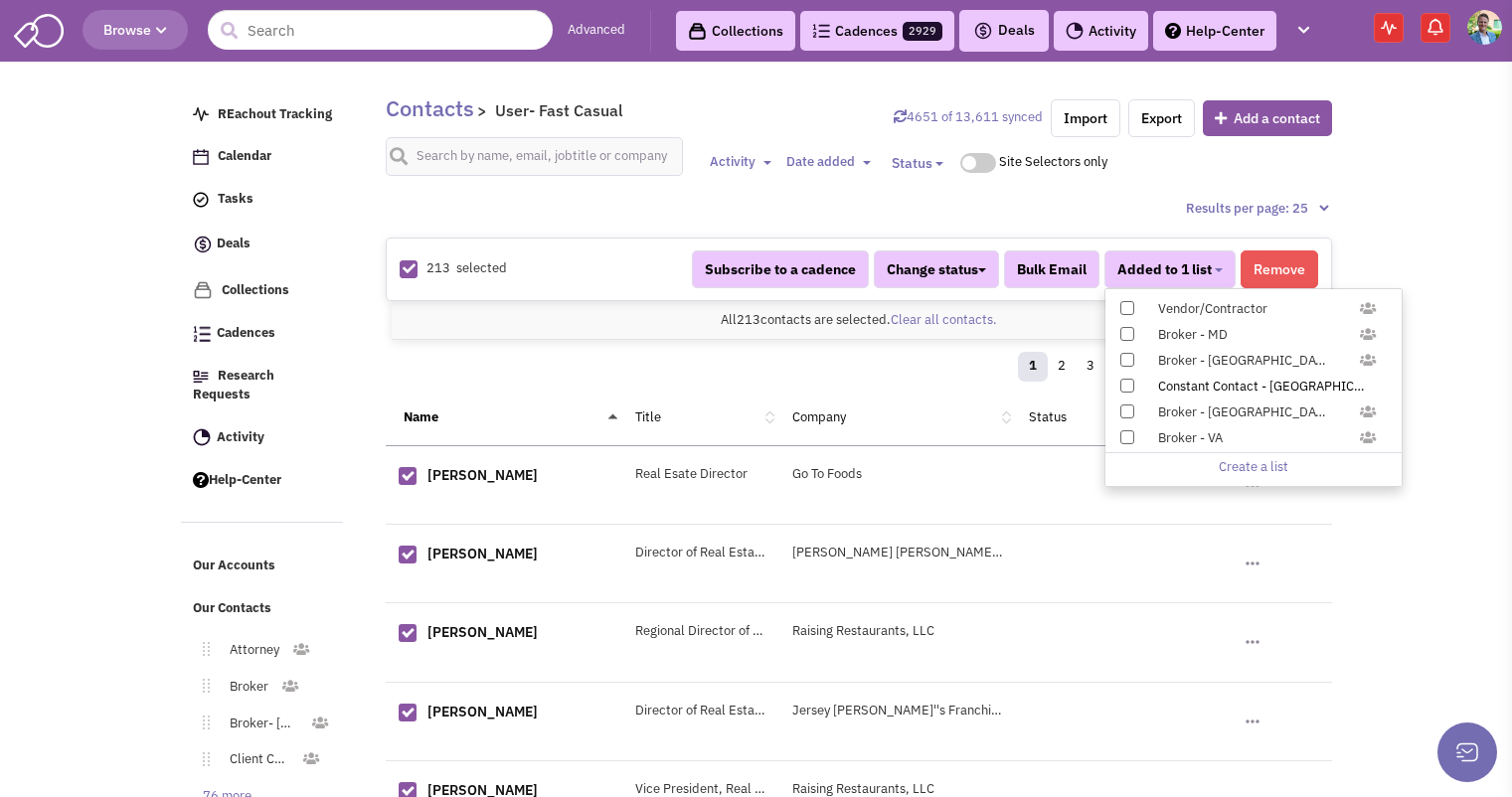 click at bounding box center [1127, 386] 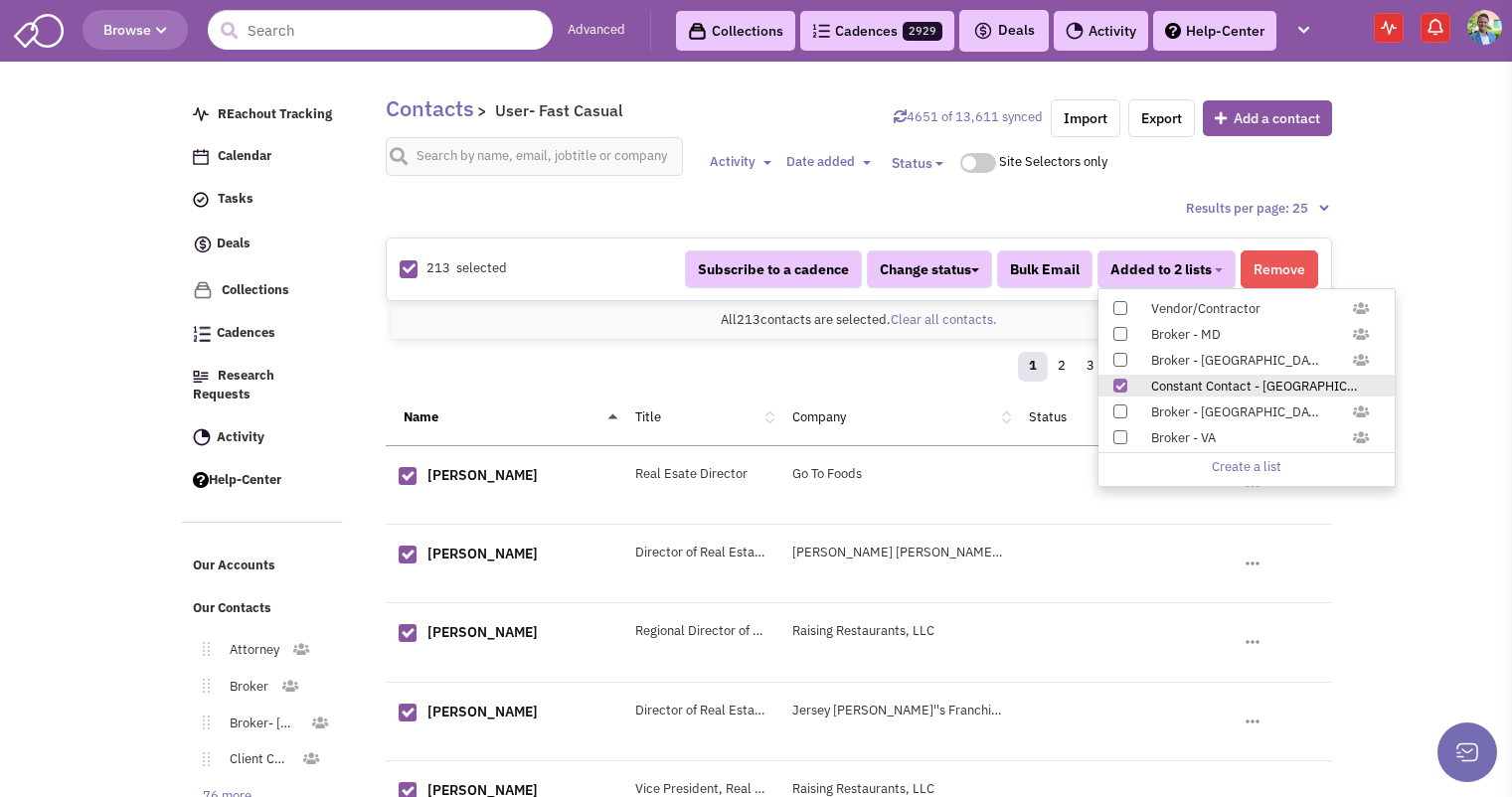 click on "Browse
Advanced
Collections
Cadences  2929
Deals
Activity" at bounding box center [756, 1234] 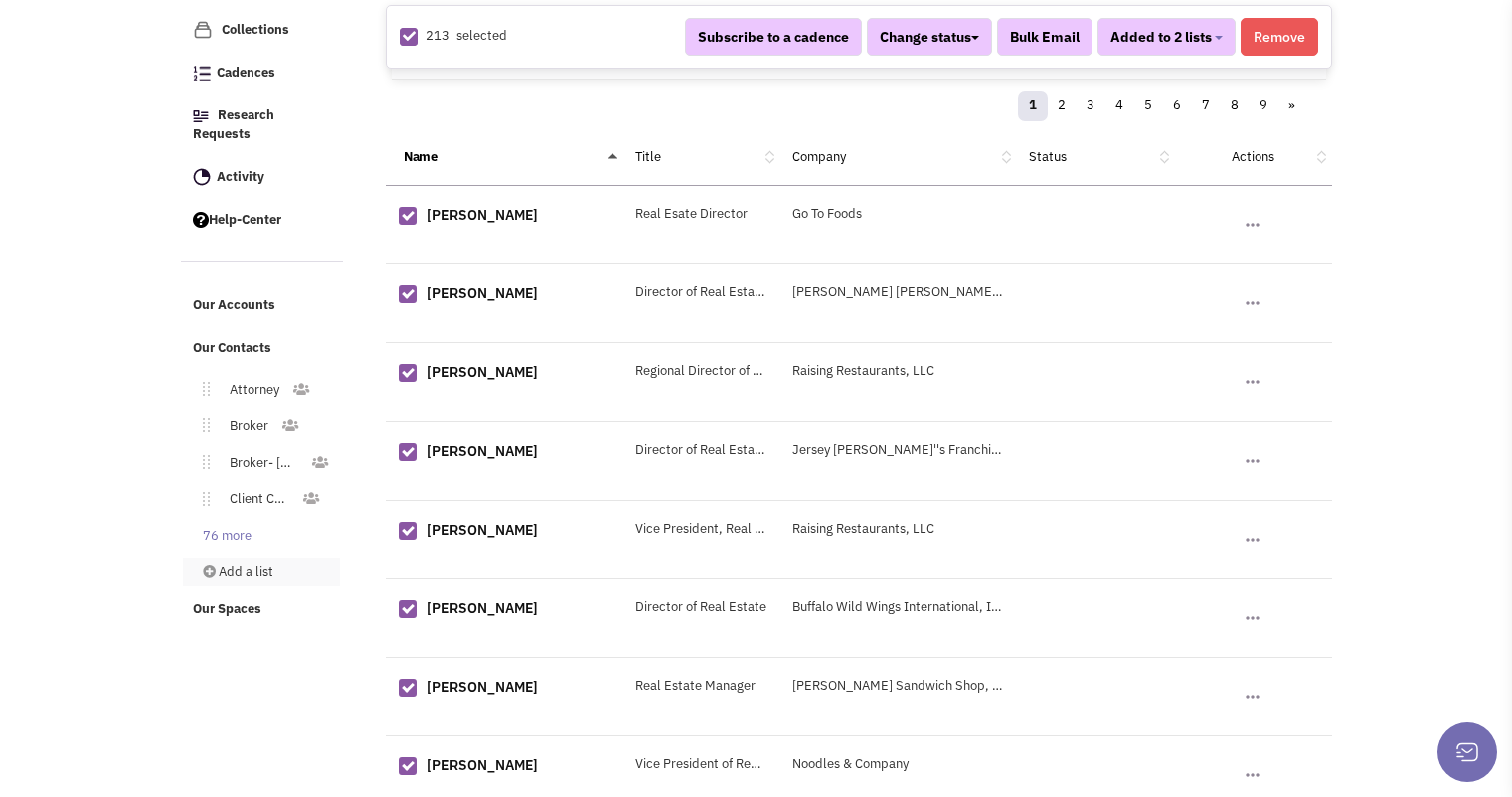scroll, scrollTop: 286, scrollLeft: 0, axis: vertical 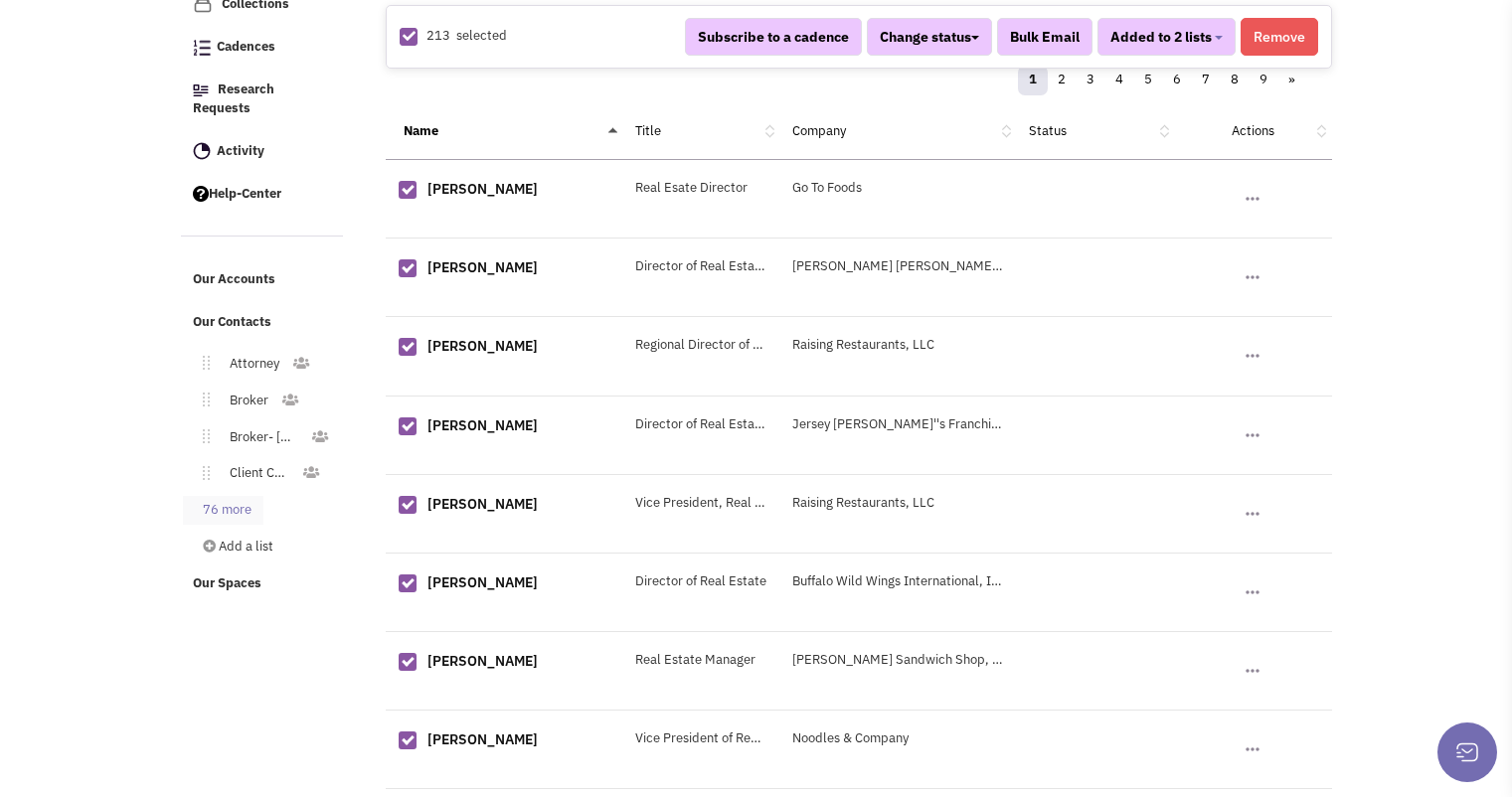 click on "76 more" at bounding box center (223, 510) 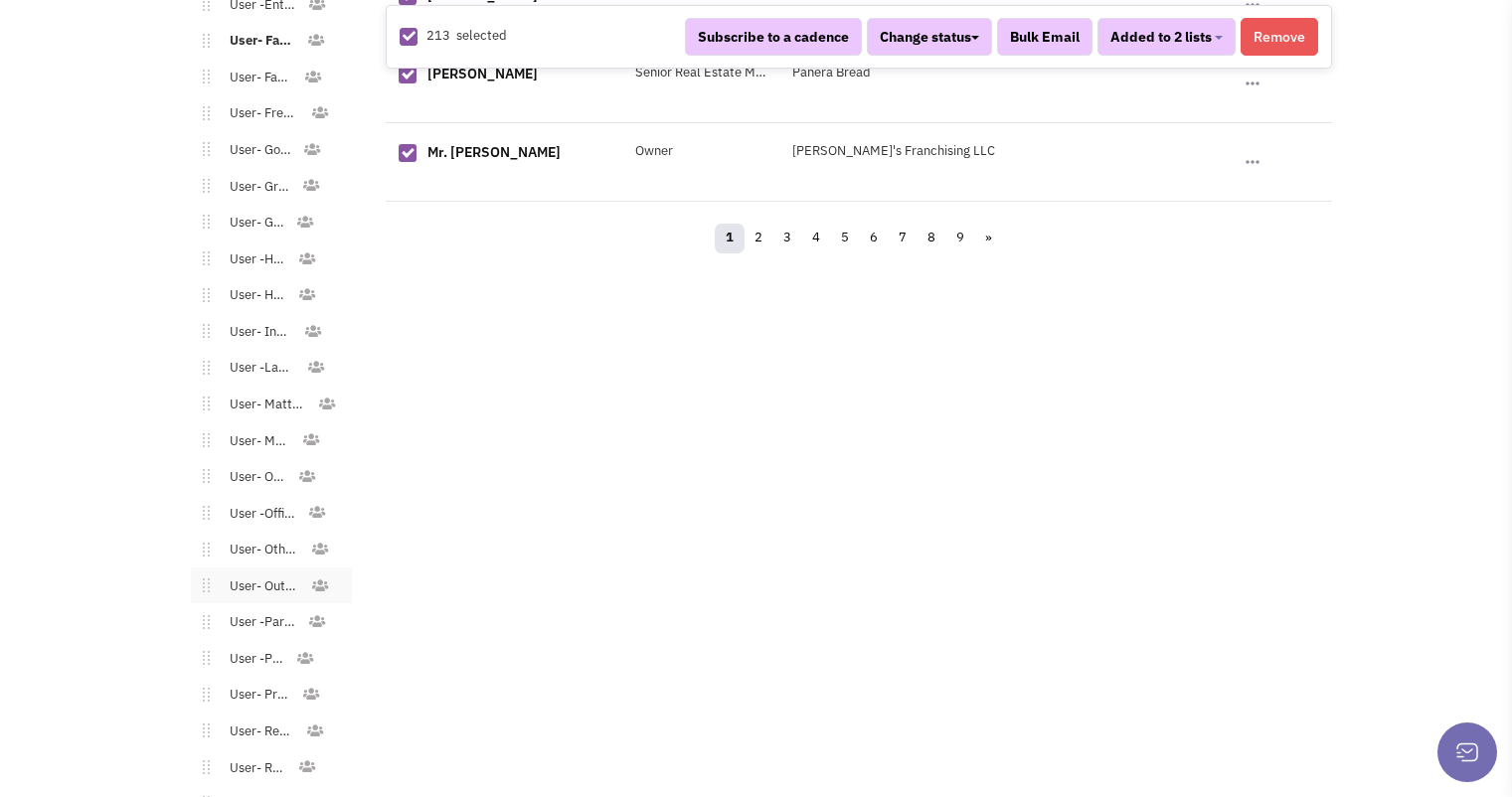 scroll, scrollTop: 2283, scrollLeft: 0, axis: vertical 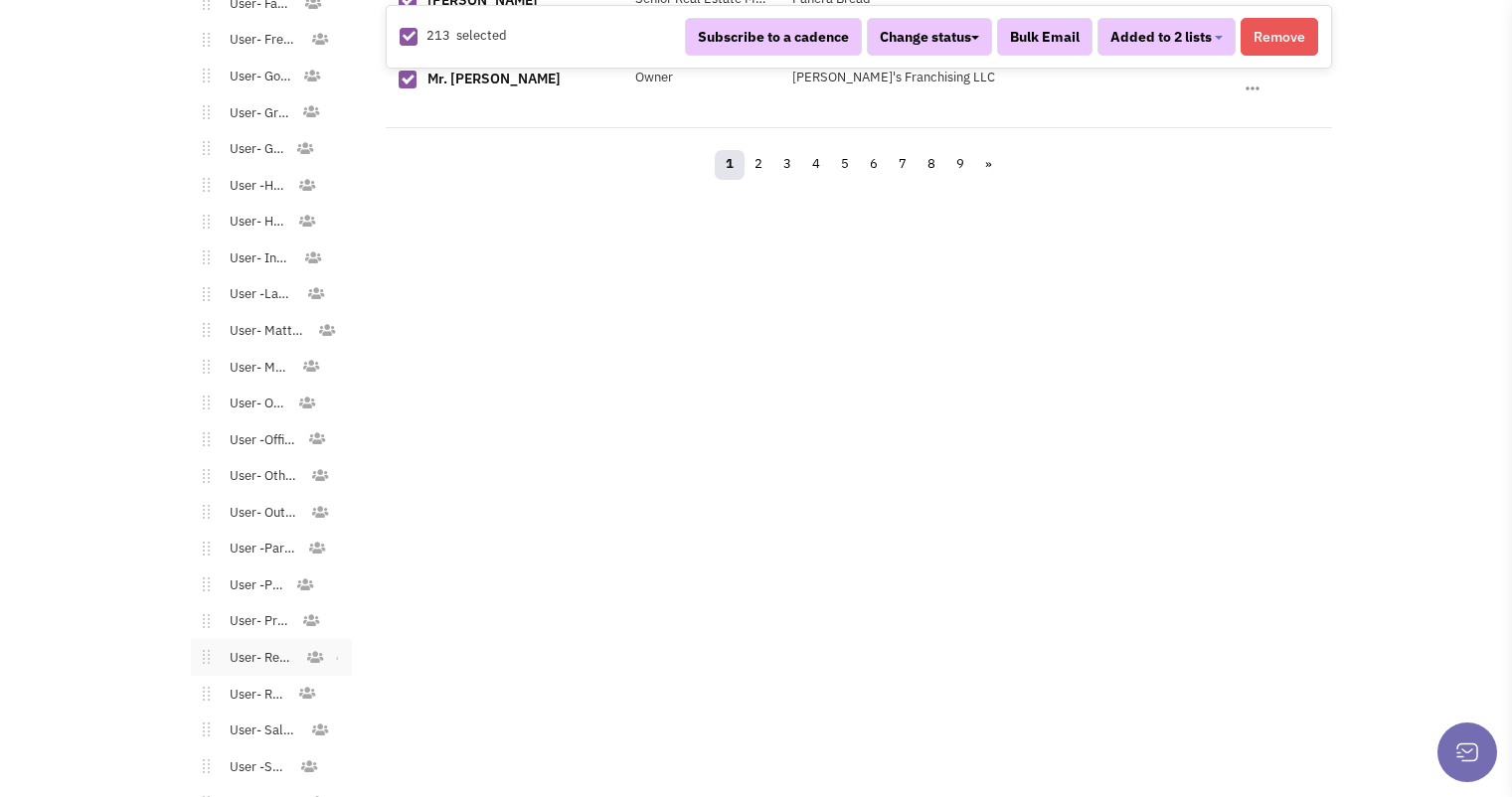 click on "User- Restaurant" at bounding box center [257, 658] 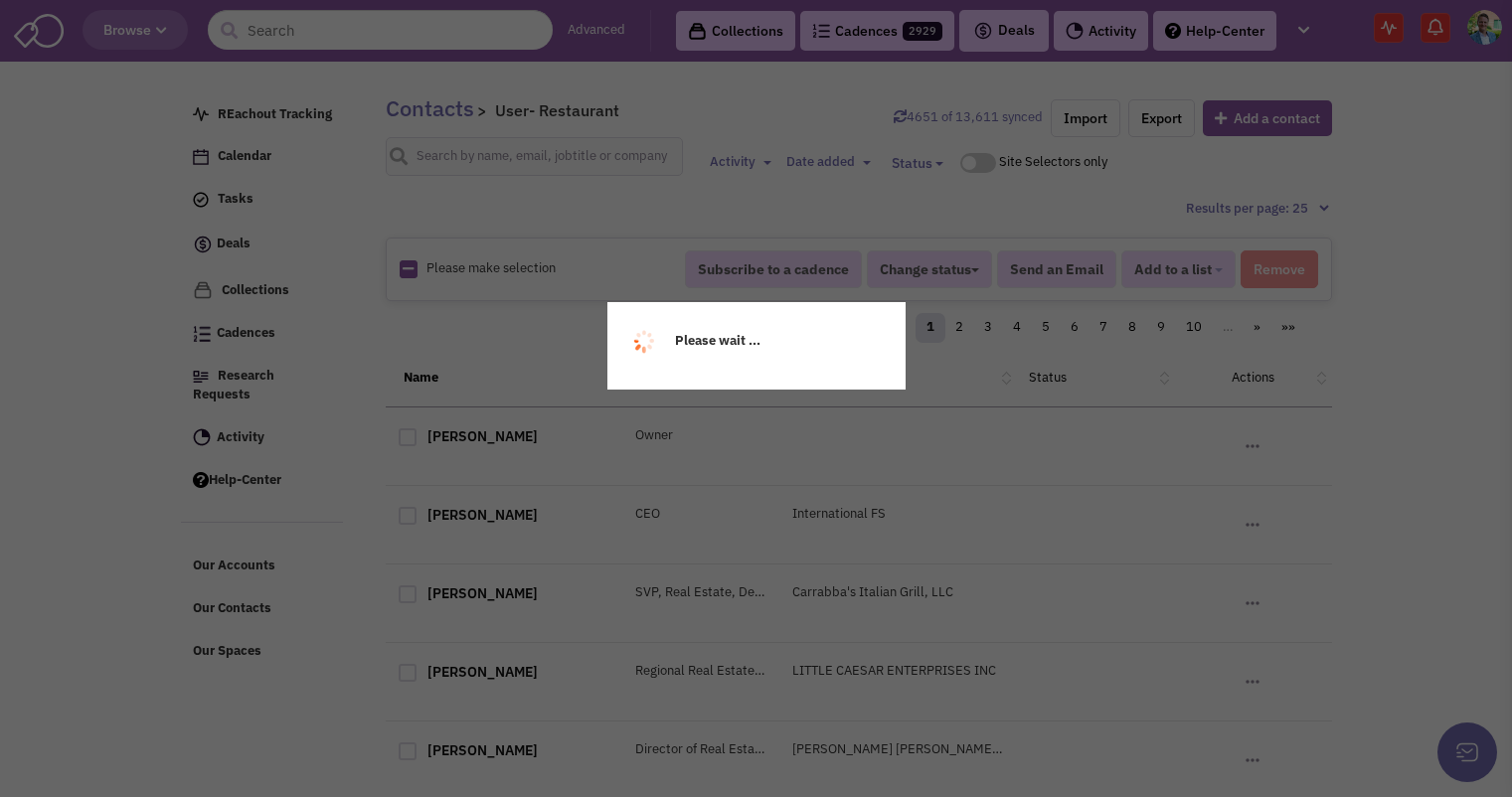 scroll, scrollTop: 0, scrollLeft: 0, axis: both 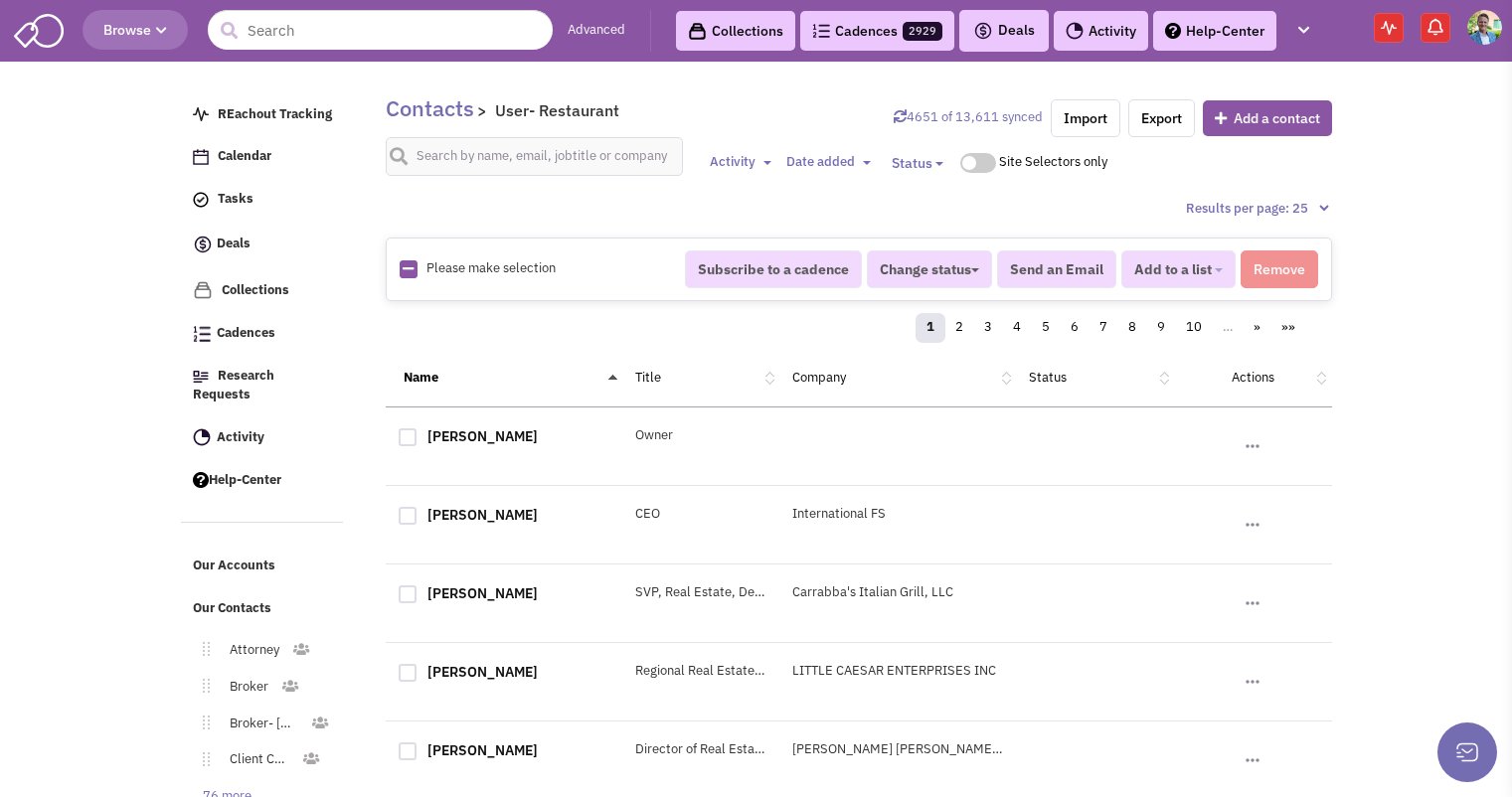 click at bounding box center (408, 268) 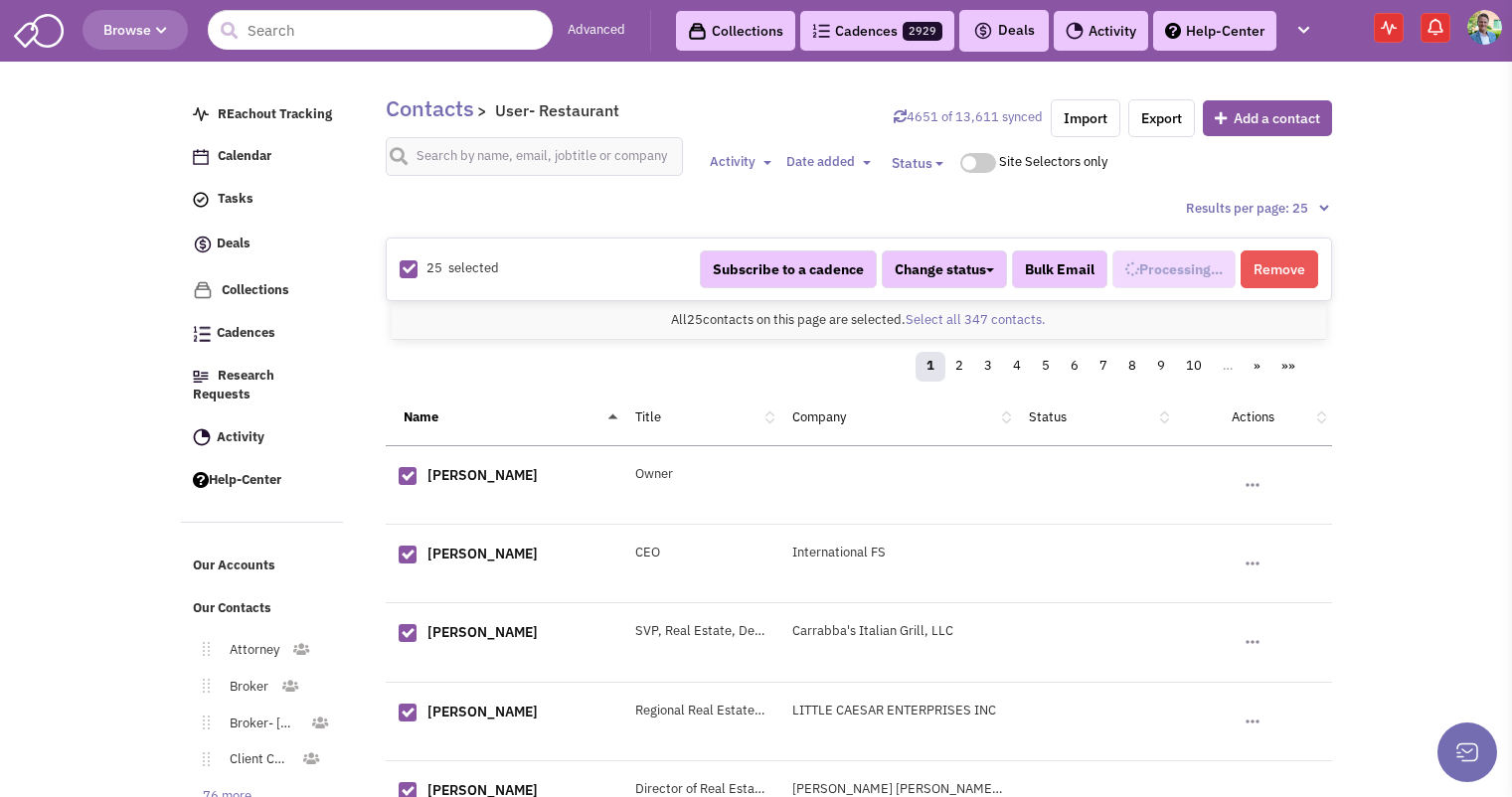 scroll, scrollTop: 1197, scrollLeft: 0, axis: vertical 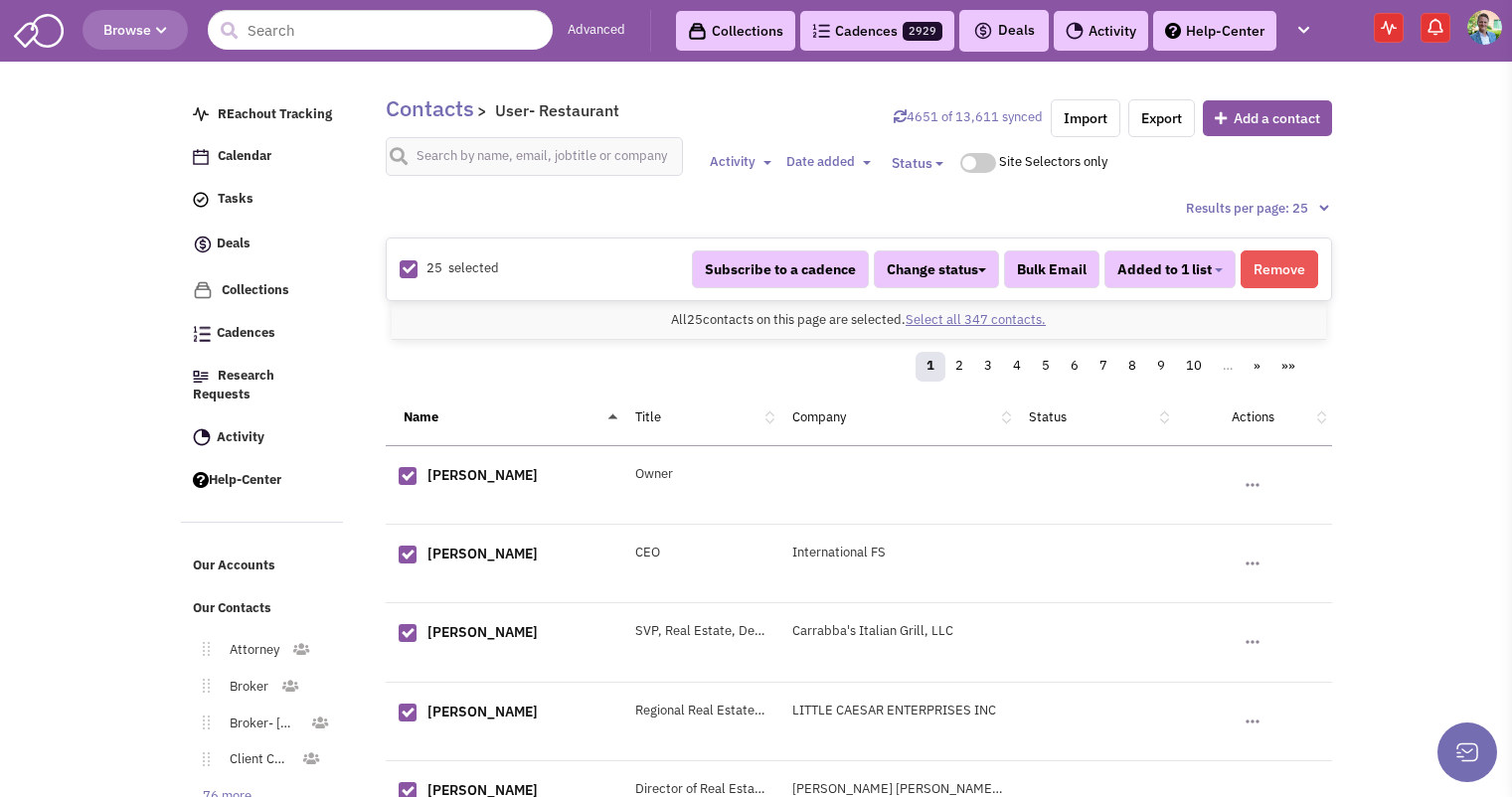 click on "Select all 347 contacts." at bounding box center [975, 319] 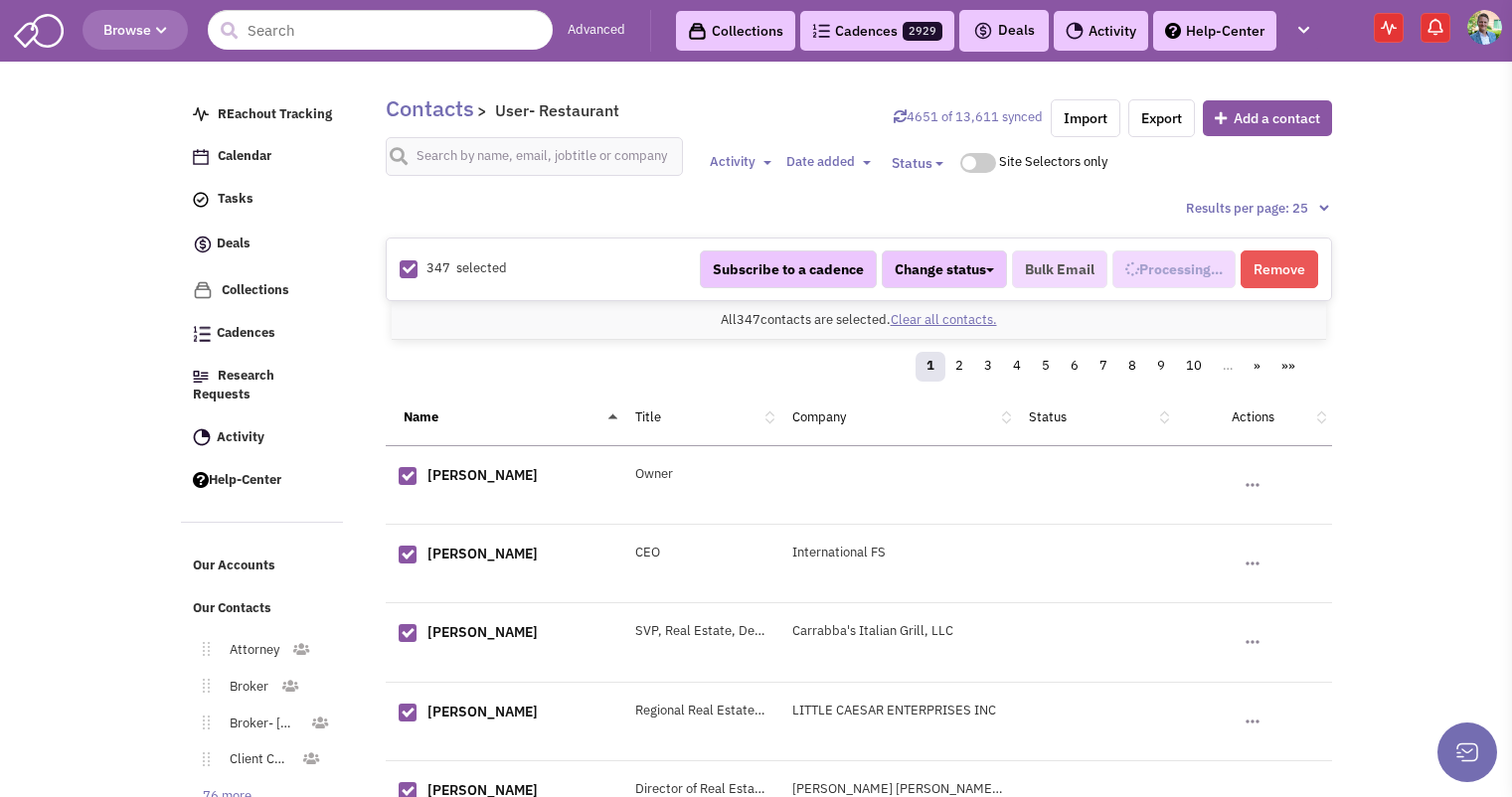 select on "590" 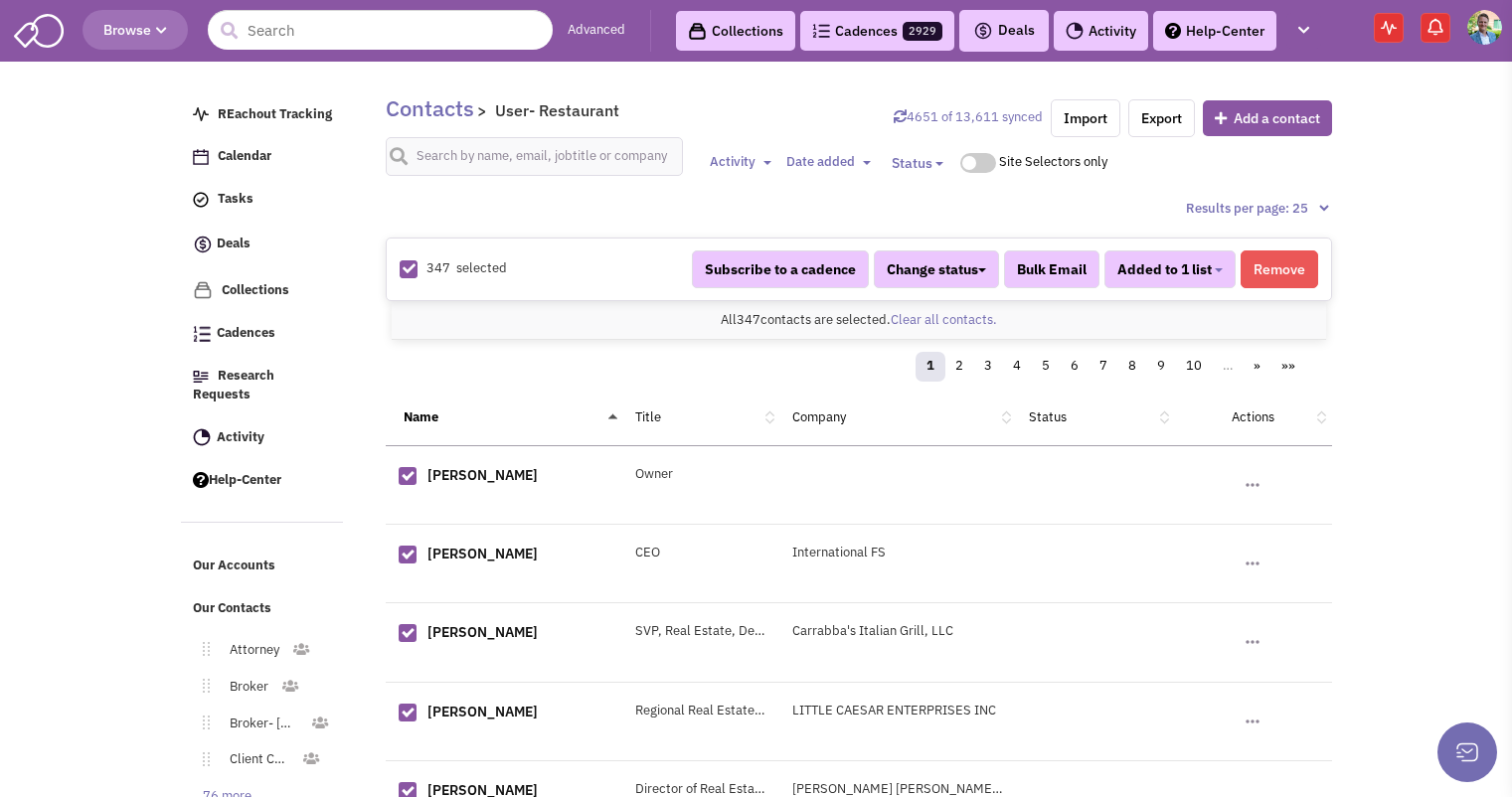 scroll, scrollTop: 1197, scrollLeft: 0, axis: vertical 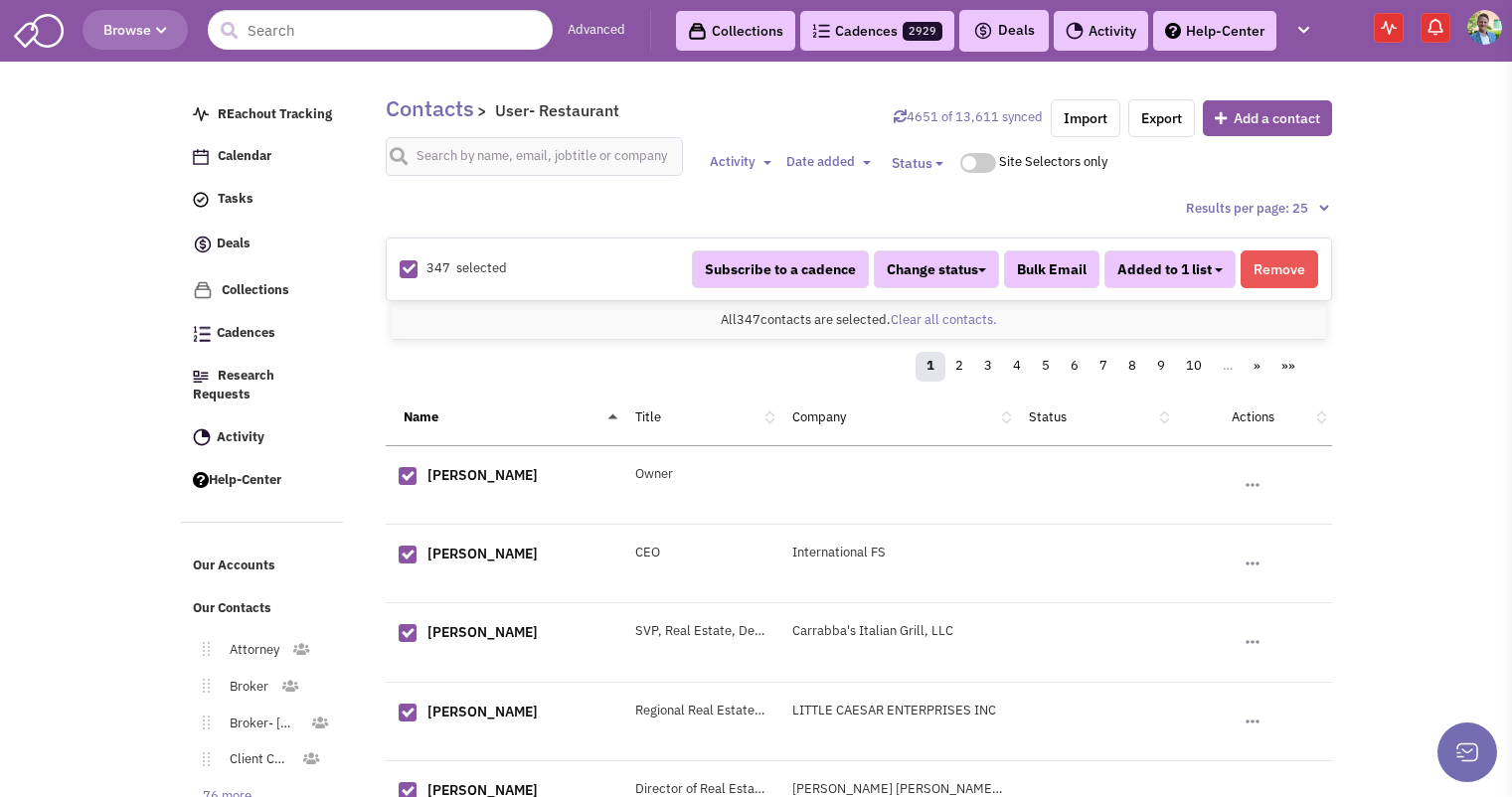 click on "Added to 1 list" at bounding box center (1170, 269) 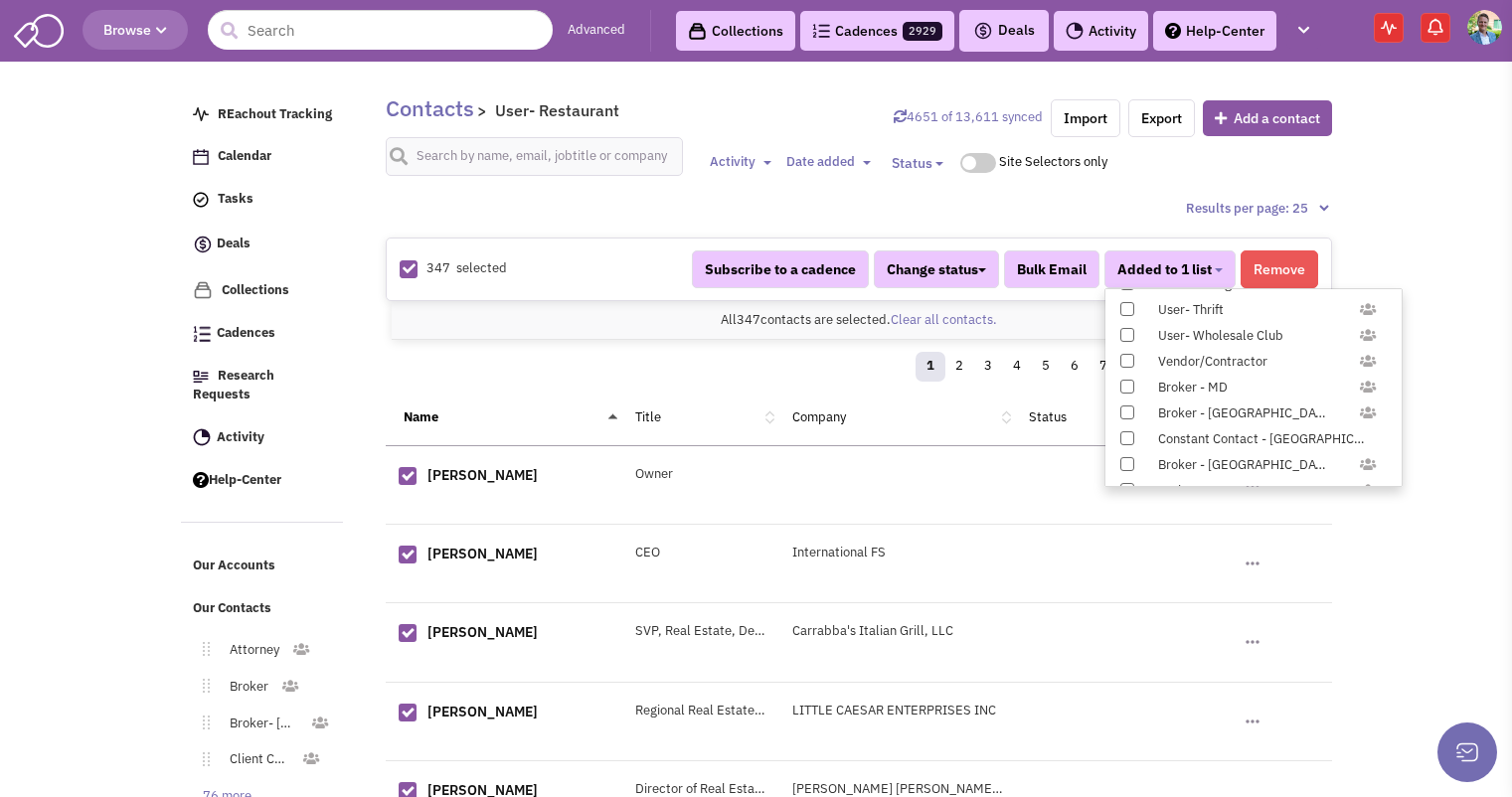scroll, scrollTop: 1946, scrollLeft: 0, axis: vertical 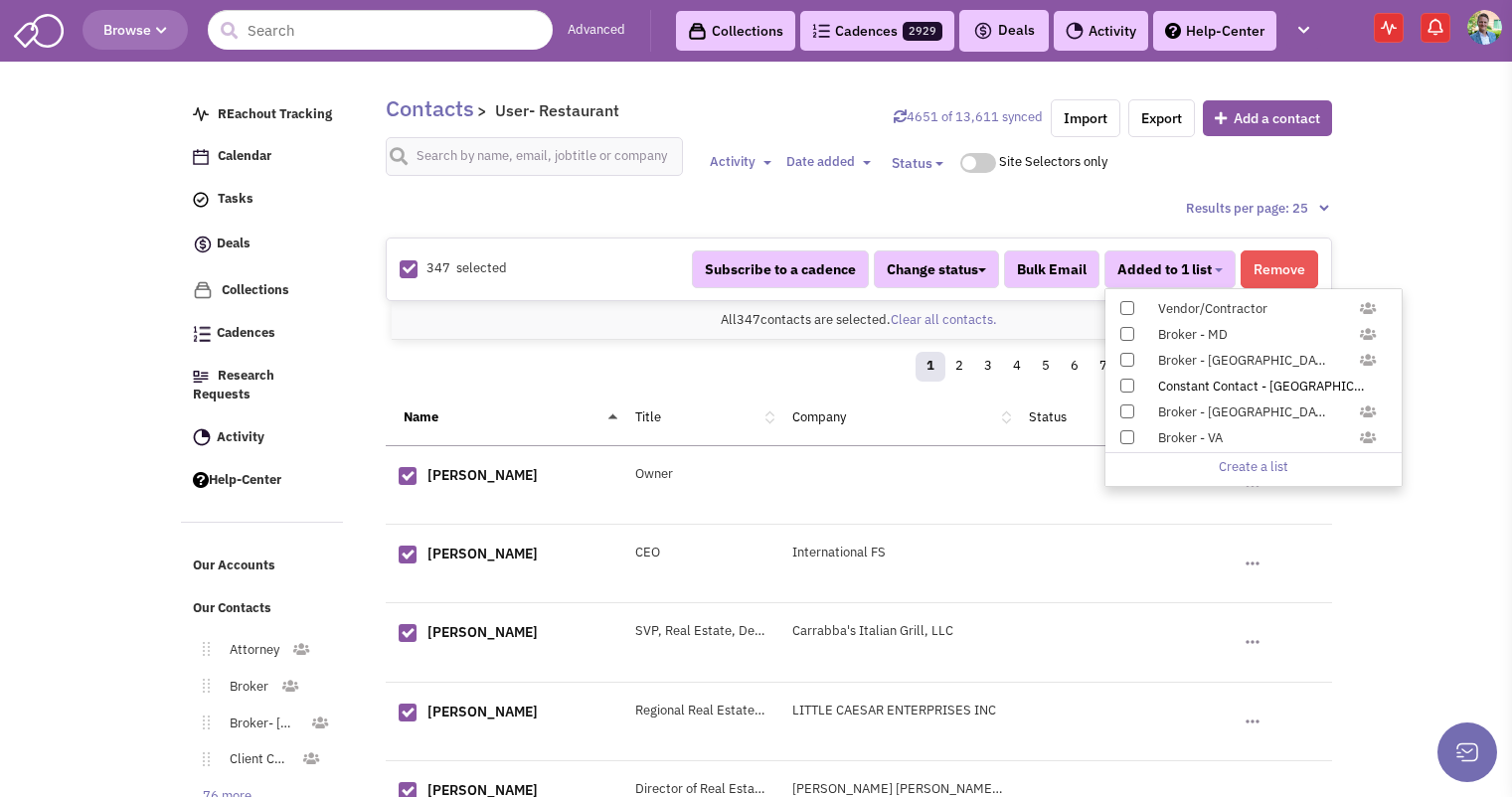 click at bounding box center (1127, 386) 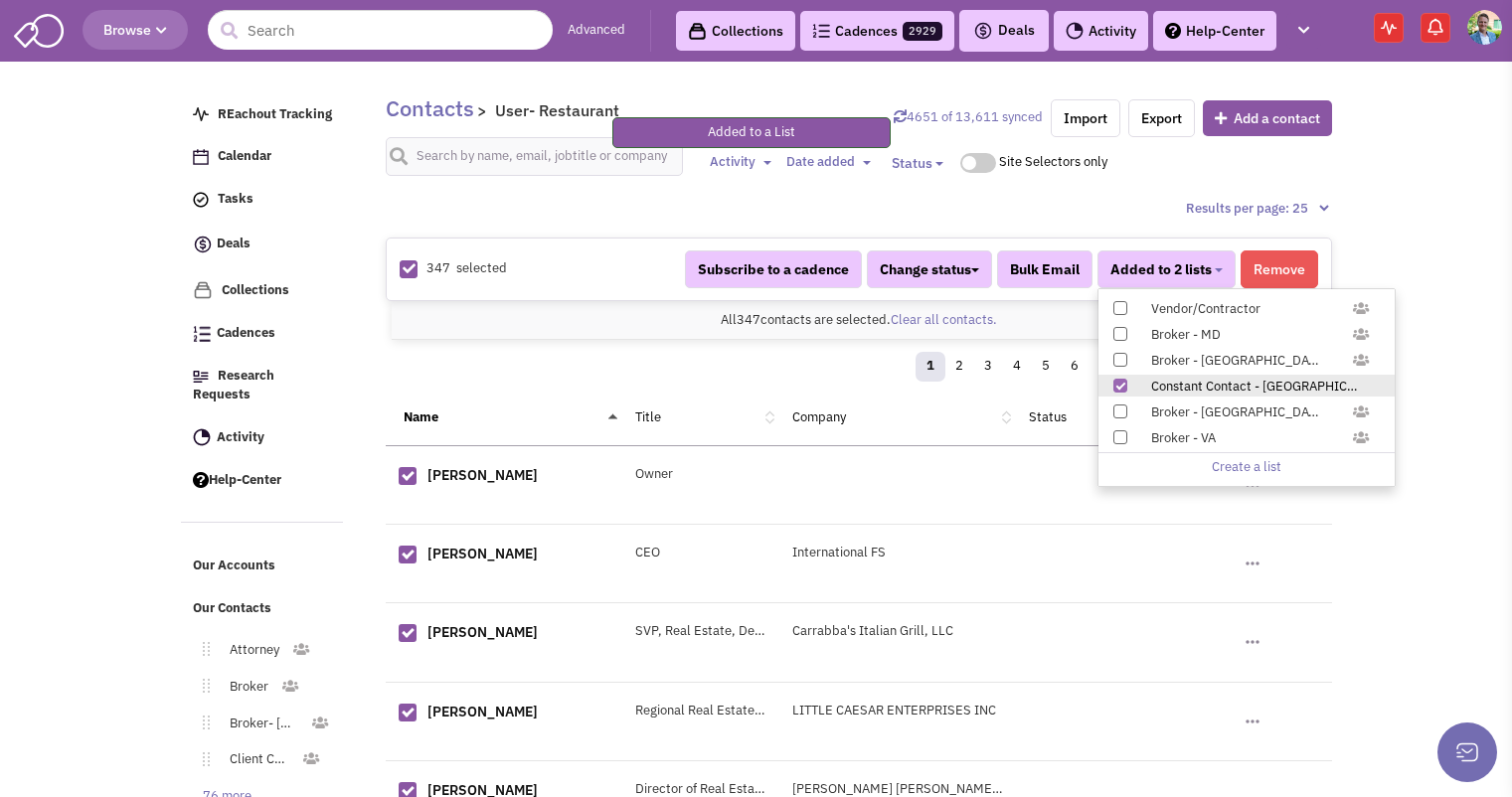 scroll, scrollTop: 262, scrollLeft: 0, axis: vertical 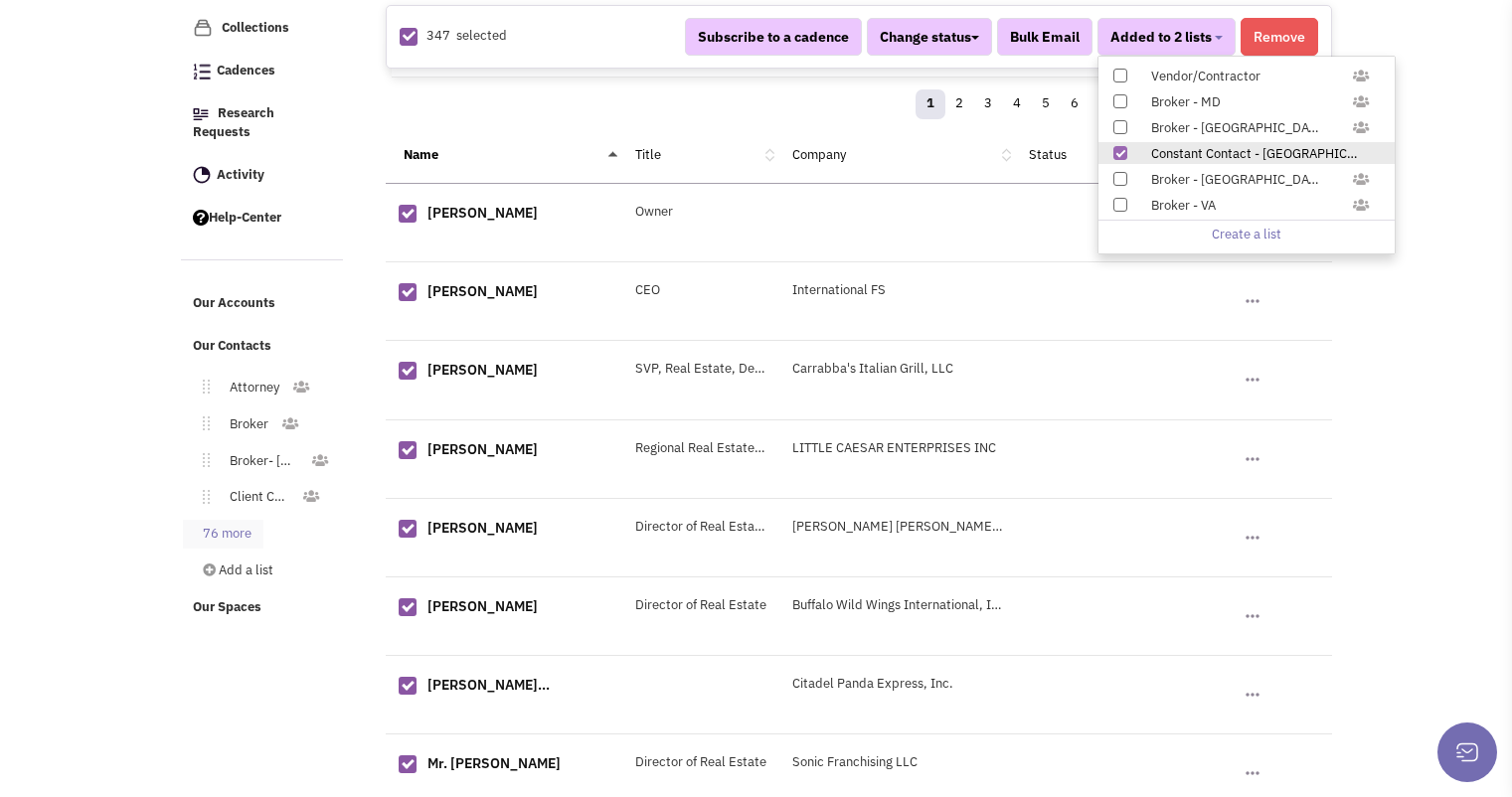 click on "76 more" at bounding box center (223, 534) 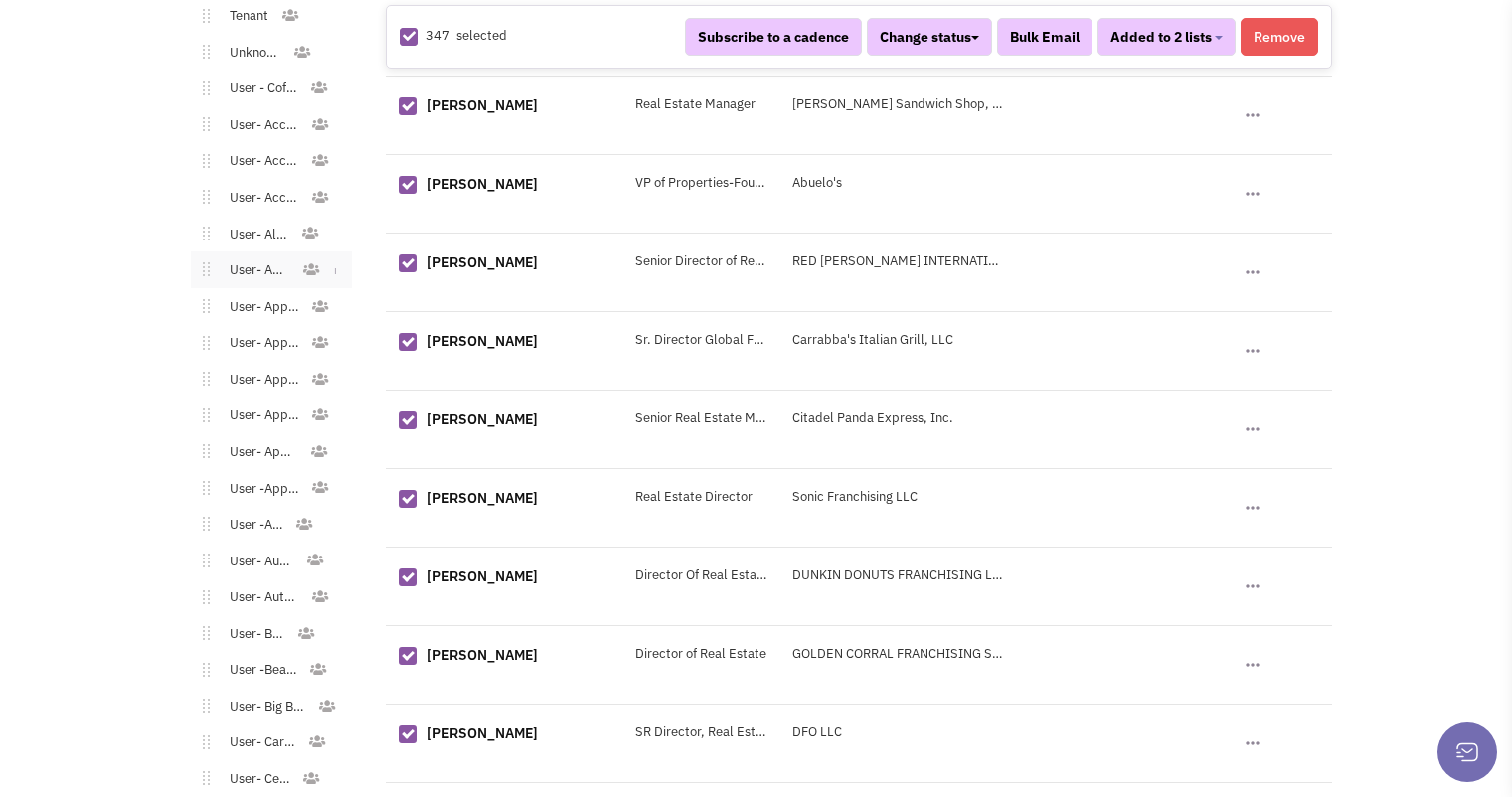 scroll, scrollTop: 1265, scrollLeft: 0, axis: vertical 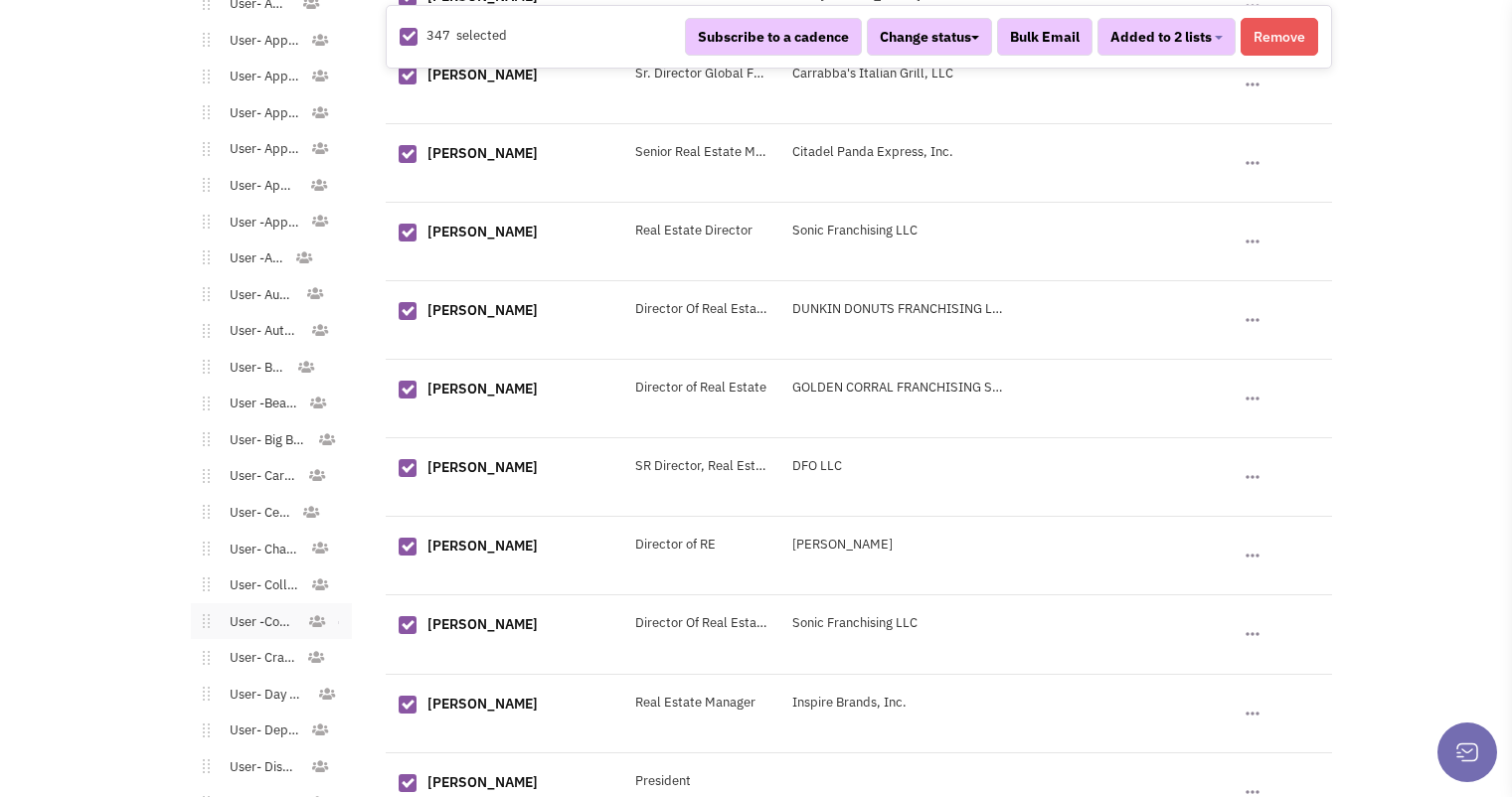 click on "User -Convenience" at bounding box center (258, 622) 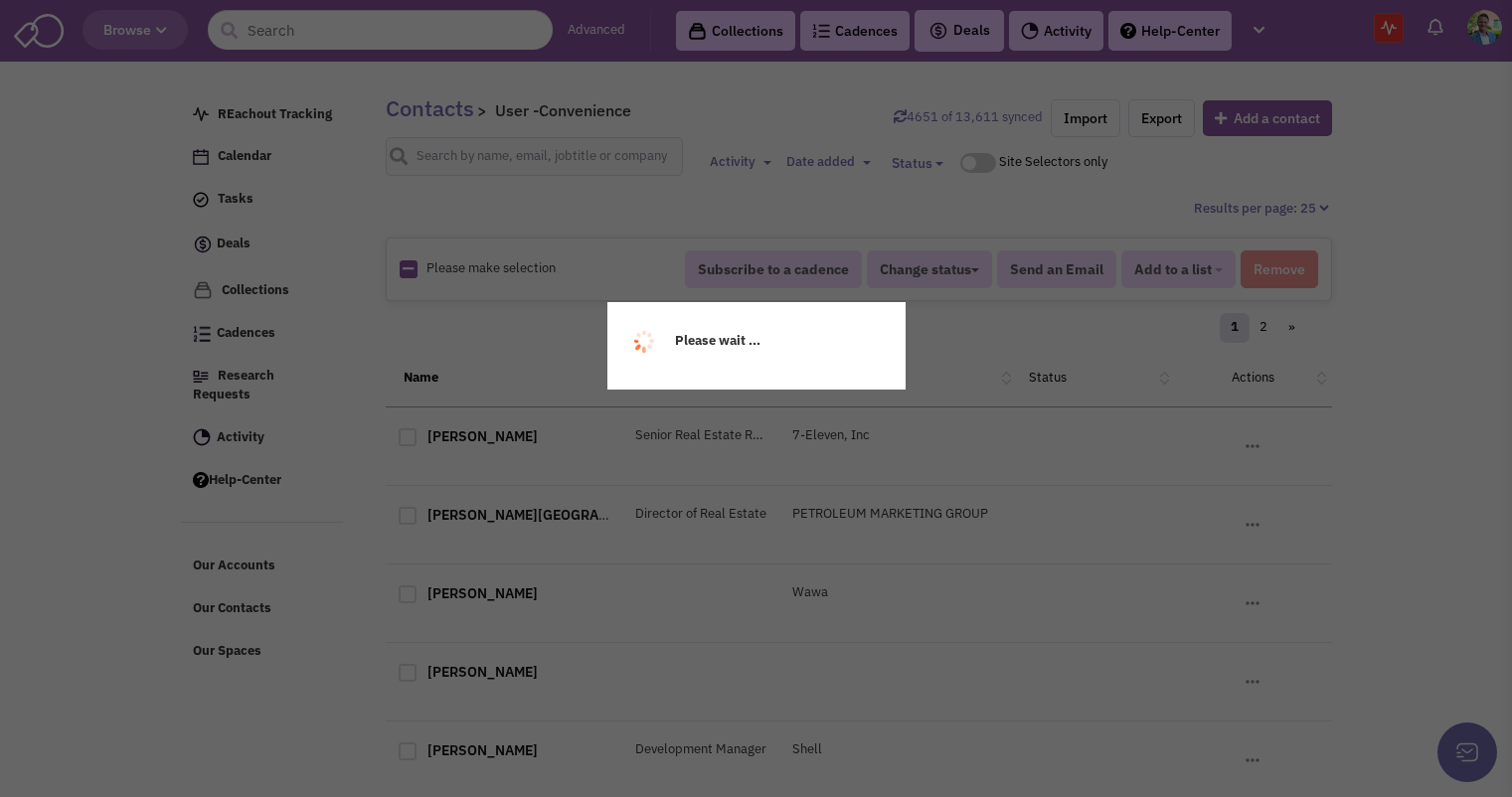 scroll, scrollTop: 0, scrollLeft: 0, axis: both 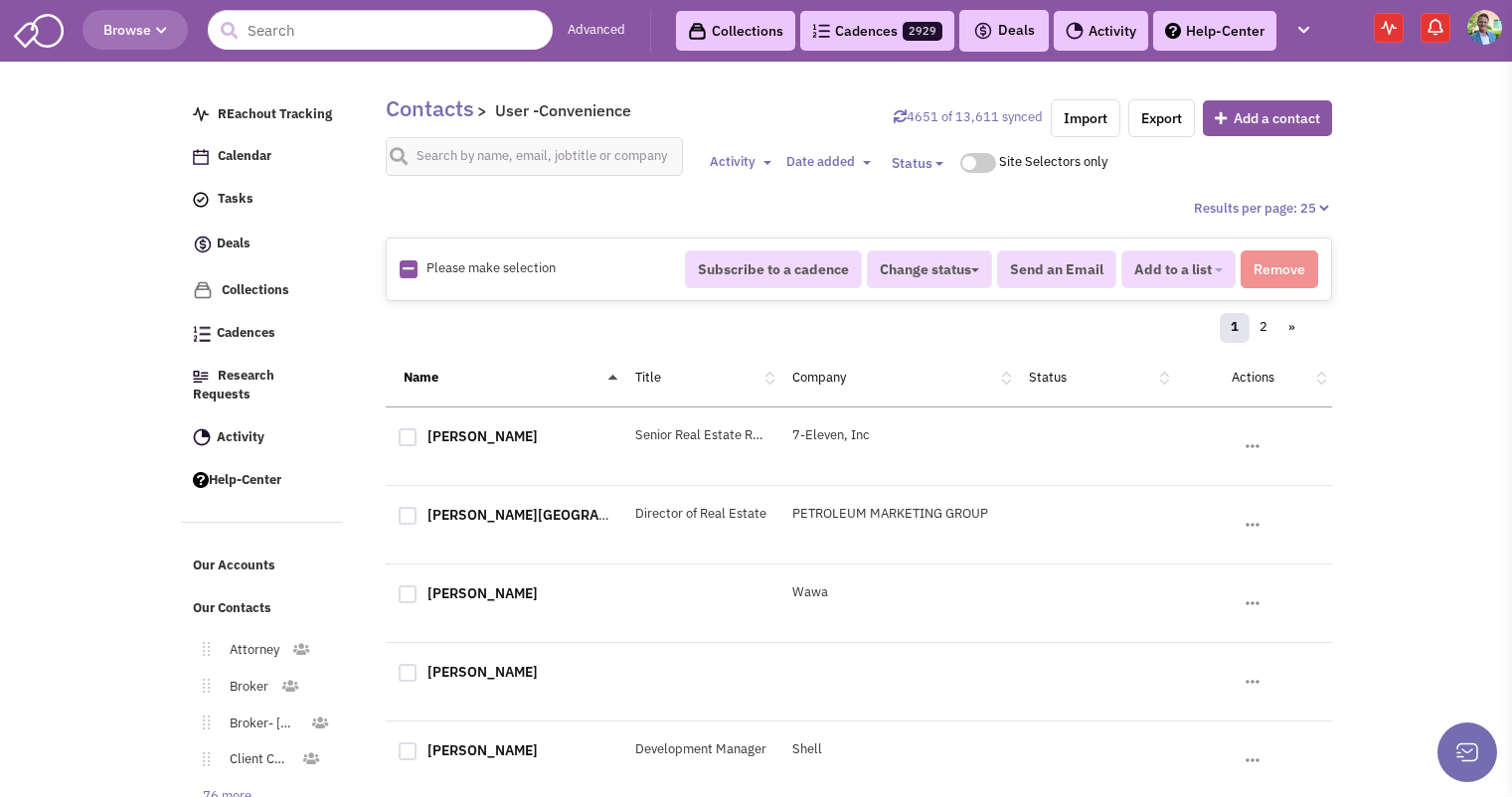 click at bounding box center (408, 268) 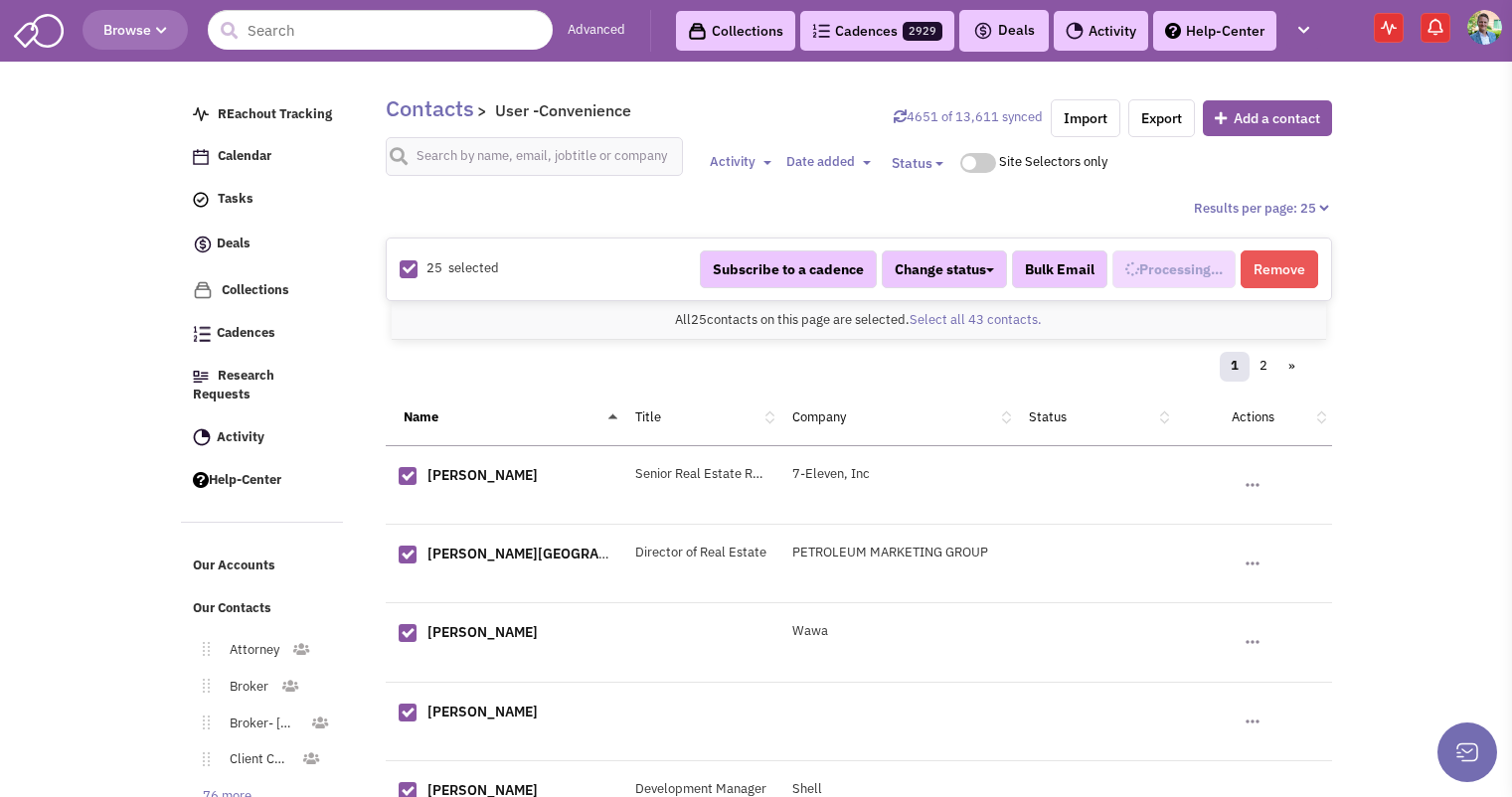 select on "591" 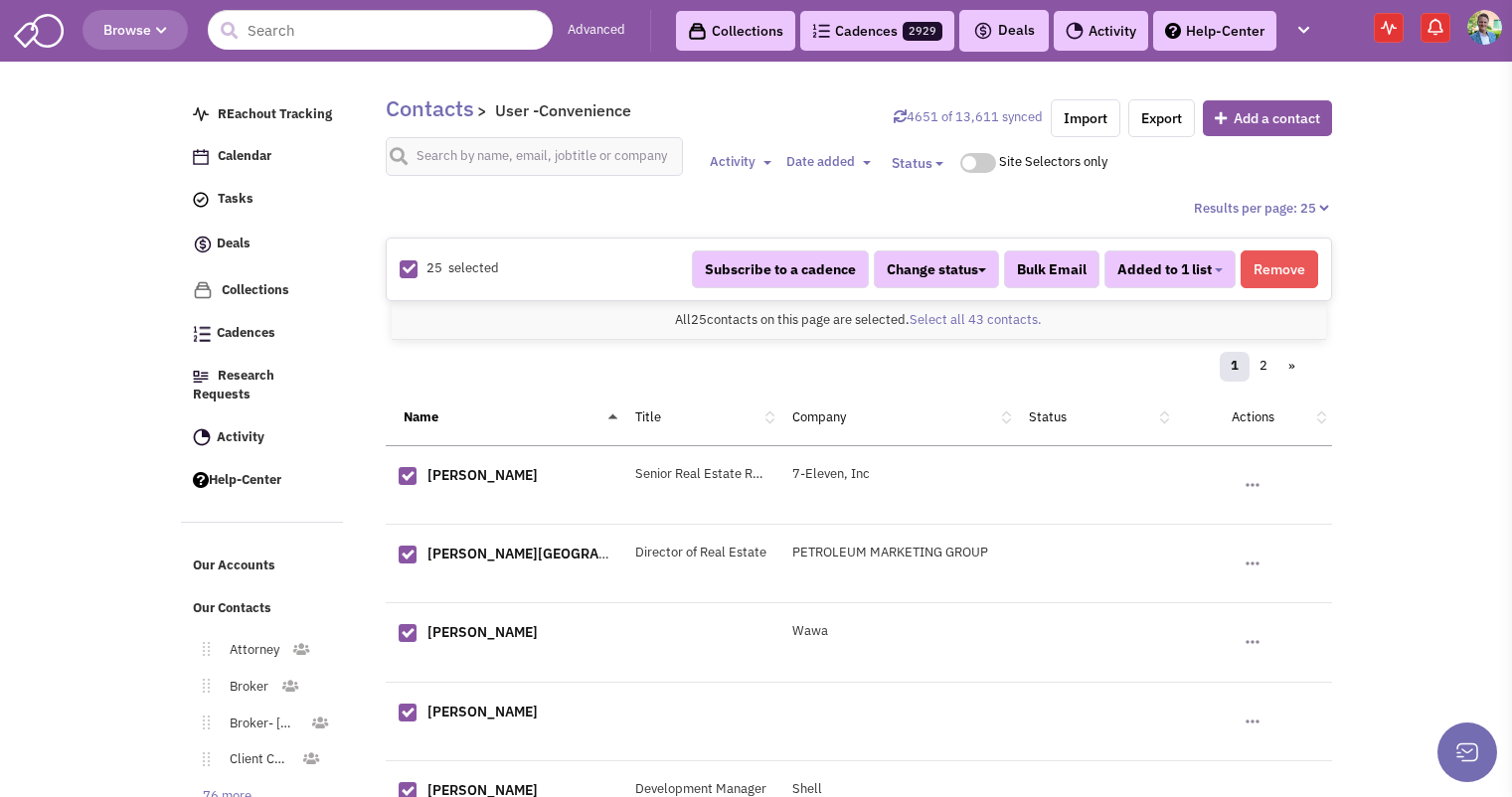 scroll, scrollTop: 650, scrollLeft: 0, axis: vertical 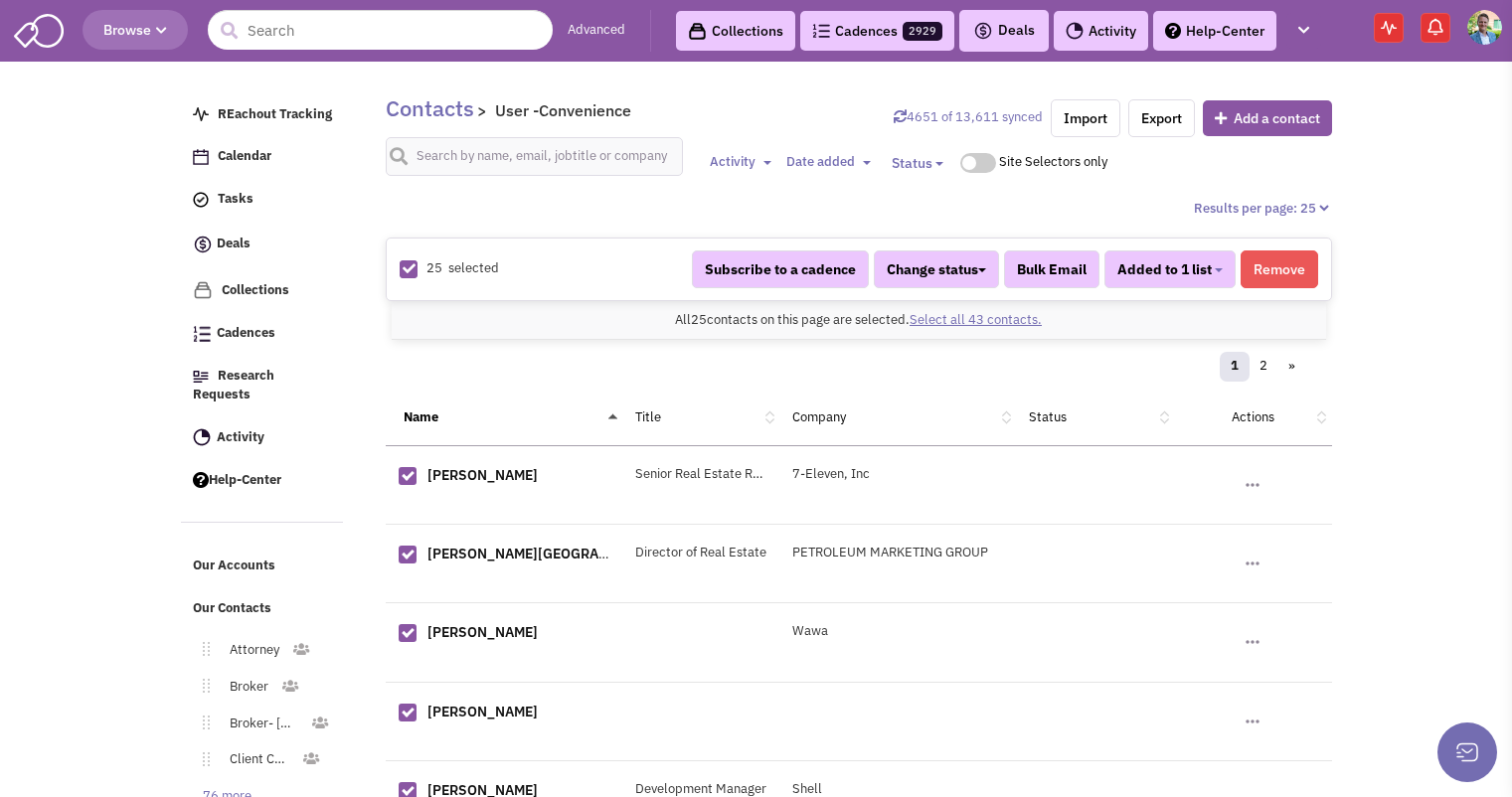 click on "Select all 43 contacts." at bounding box center (975, 319) 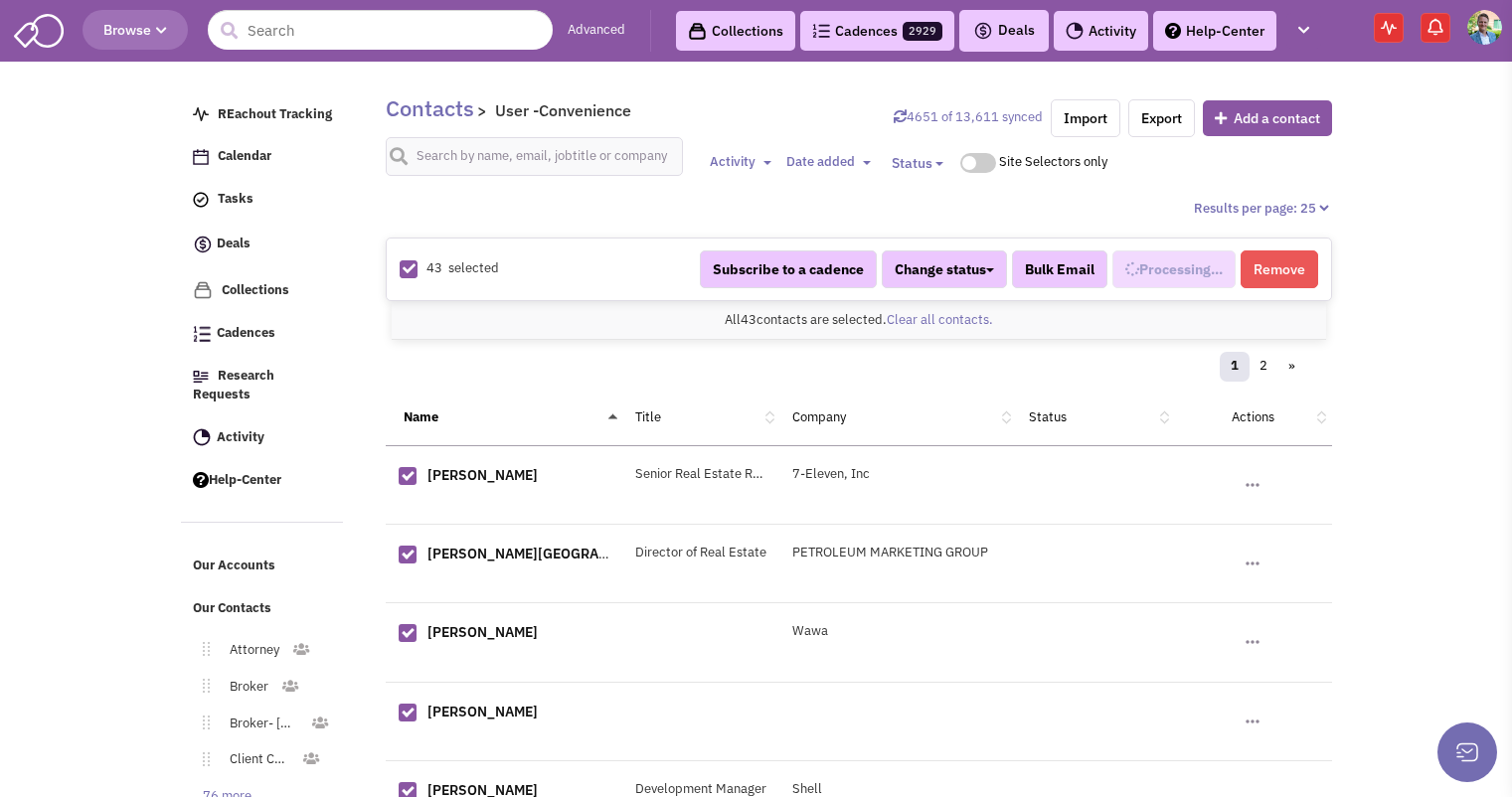 select on "591" 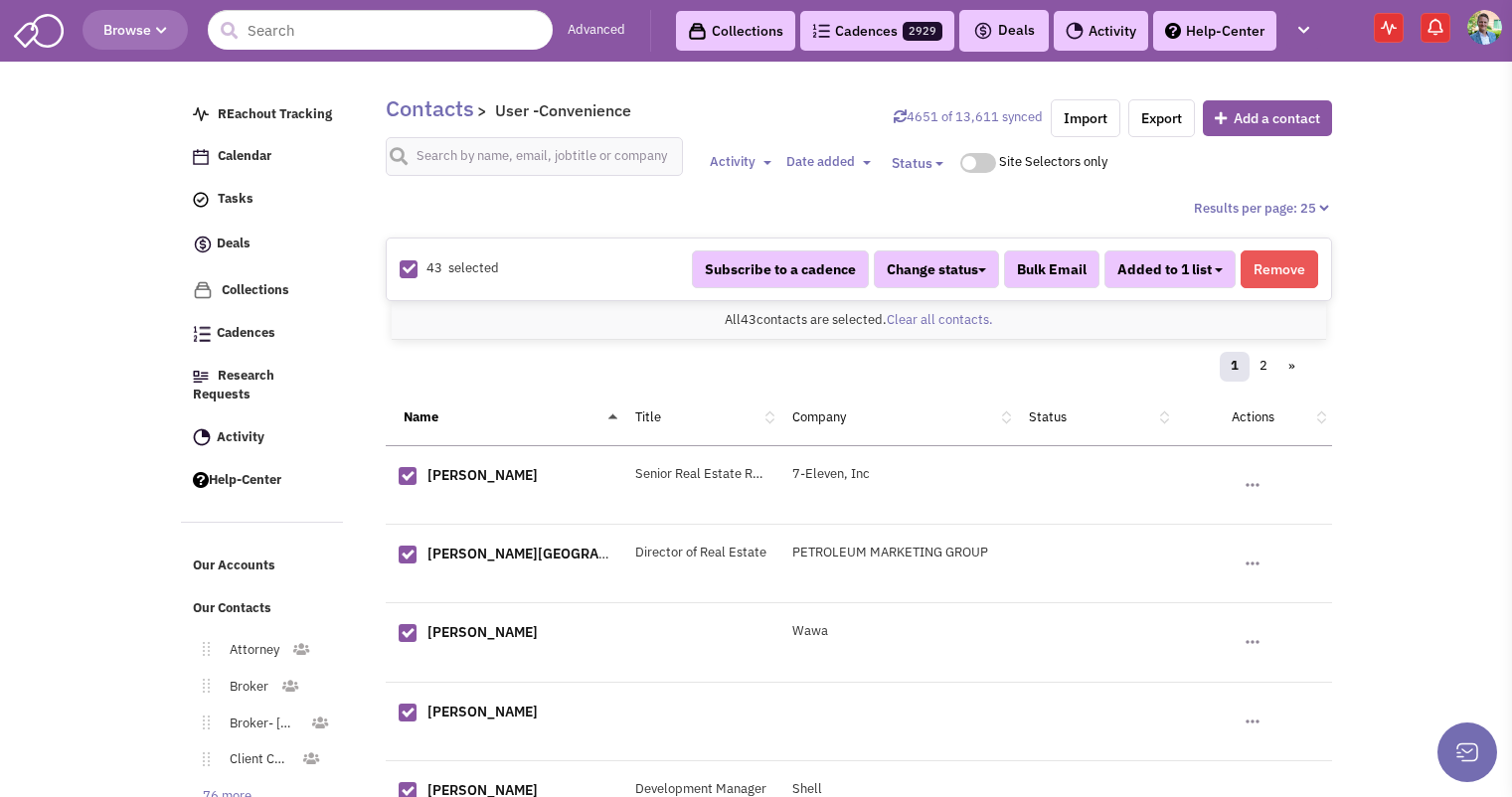 scroll, scrollTop: 650, scrollLeft: 0, axis: vertical 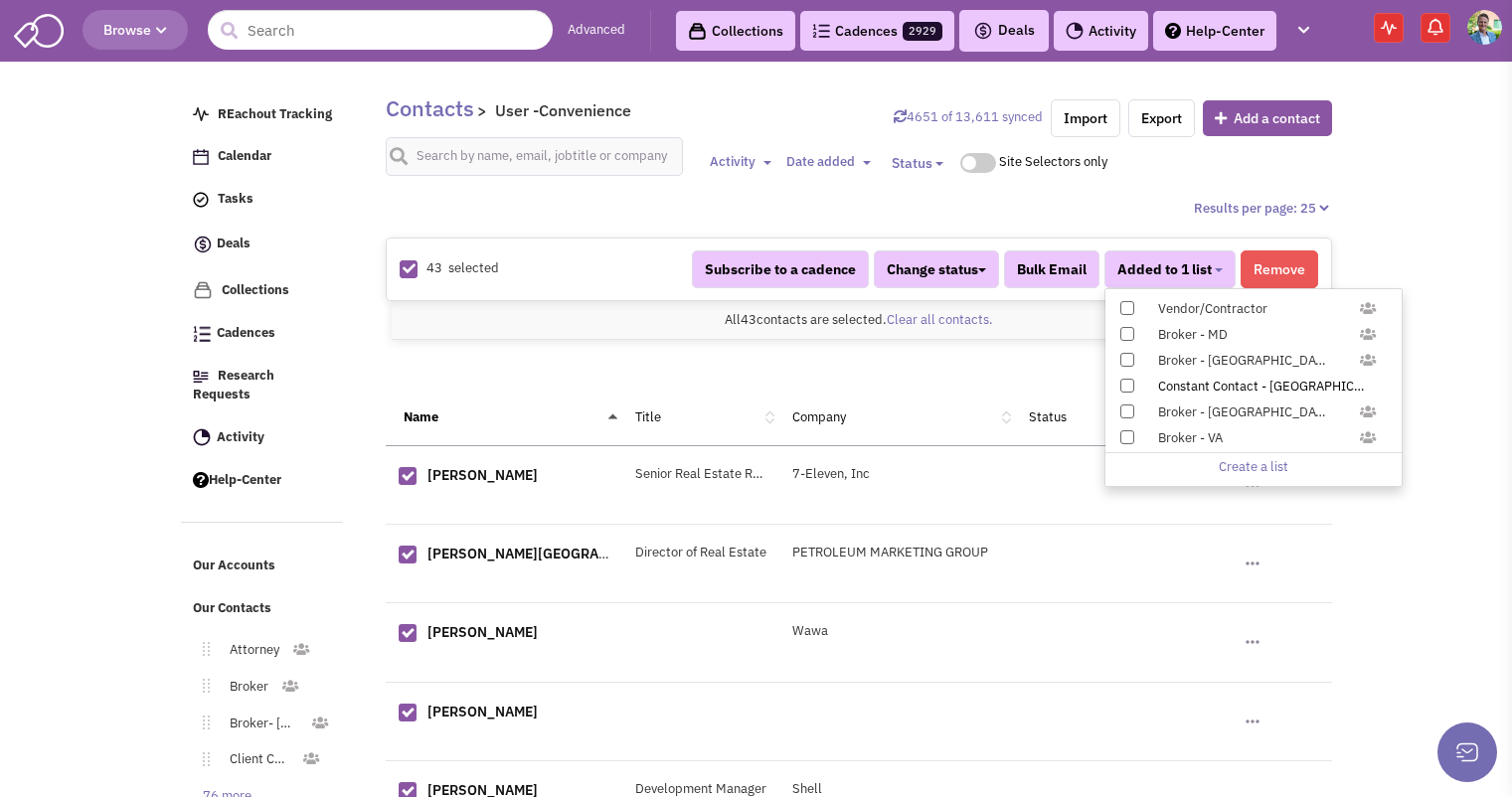 click at bounding box center (1127, 386) 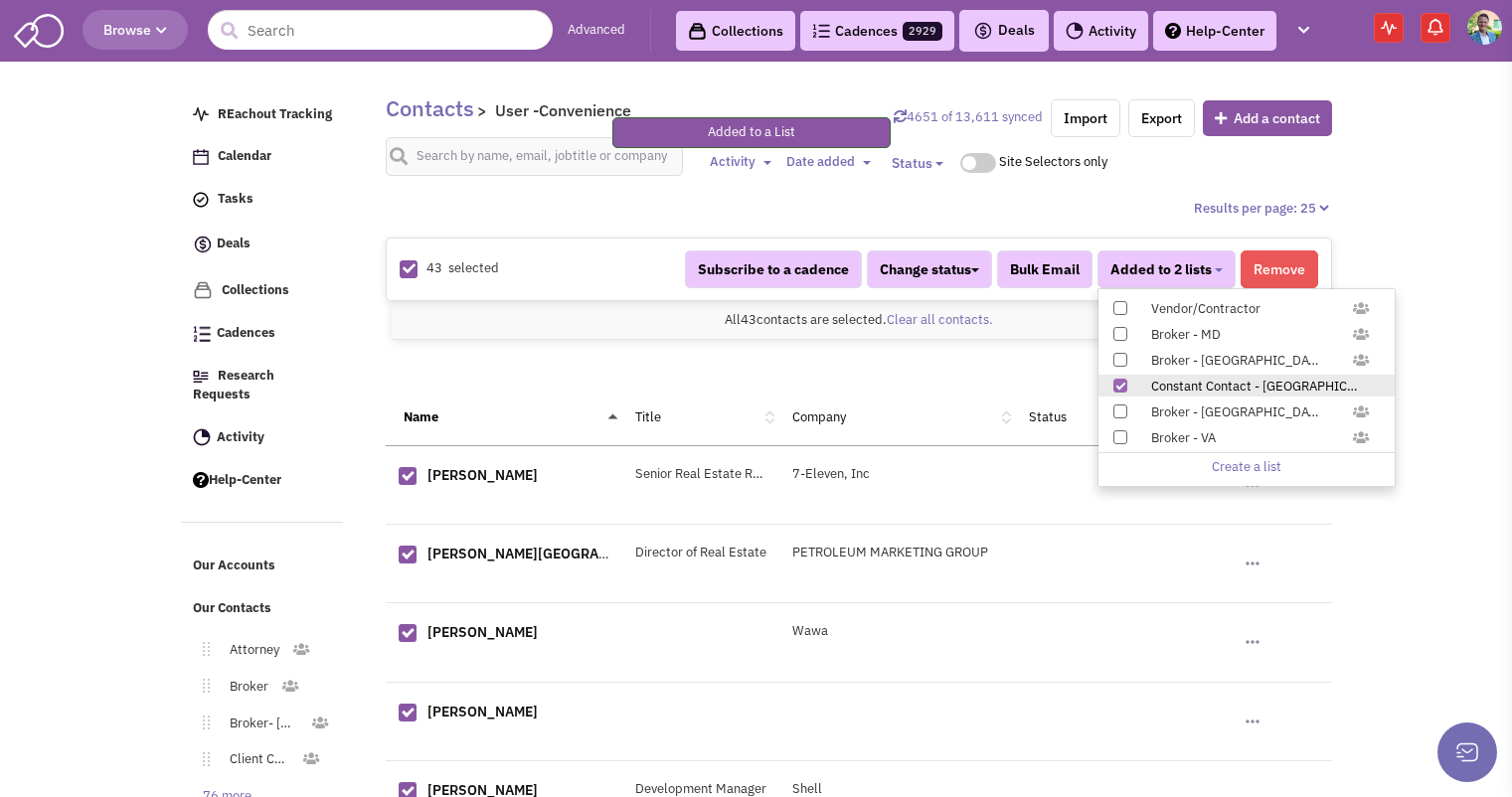 click on "1 2 »" at bounding box center (859, 370) 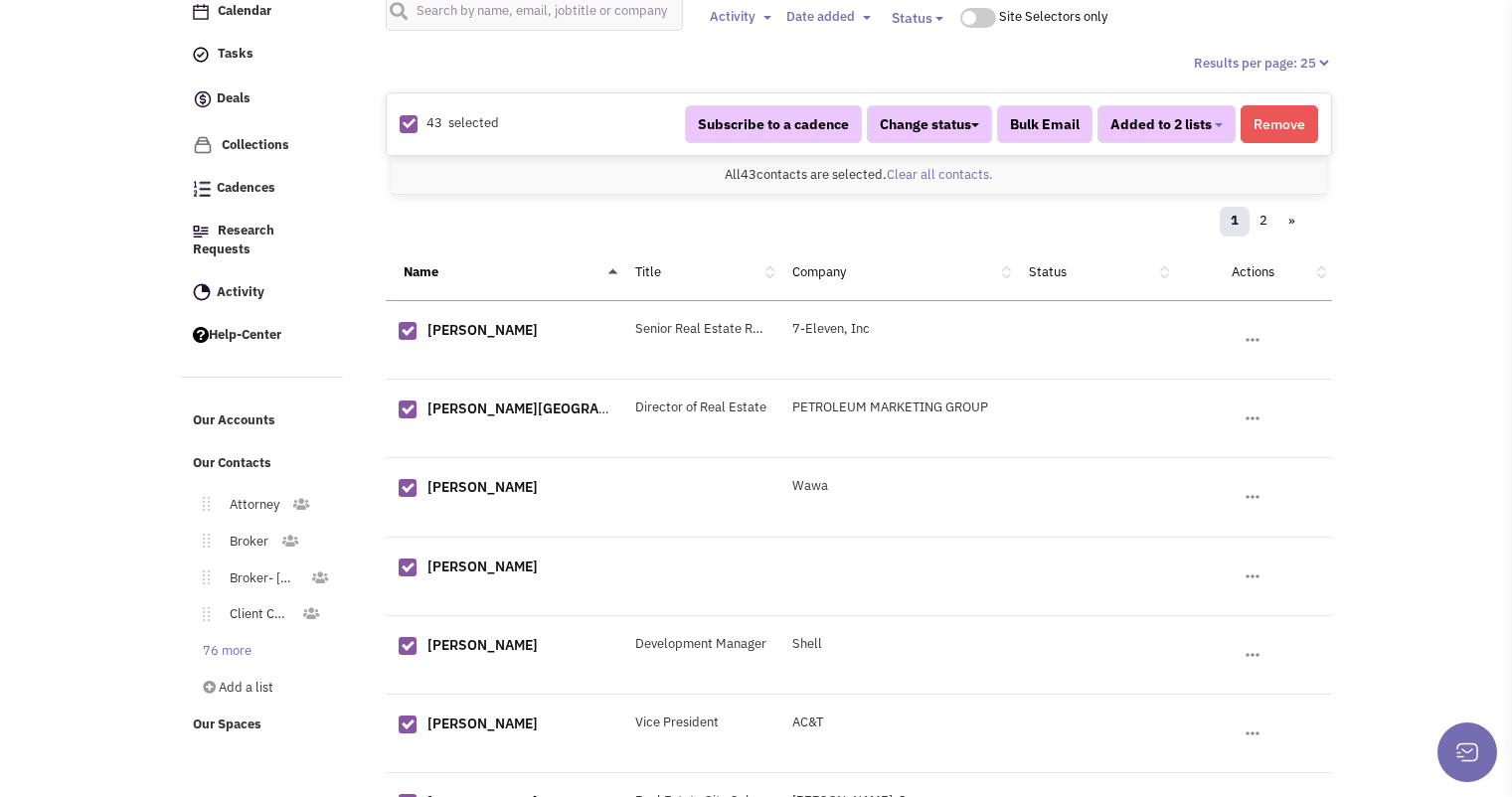 scroll, scrollTop: 418, scrollLeft: 0, axis: vertical 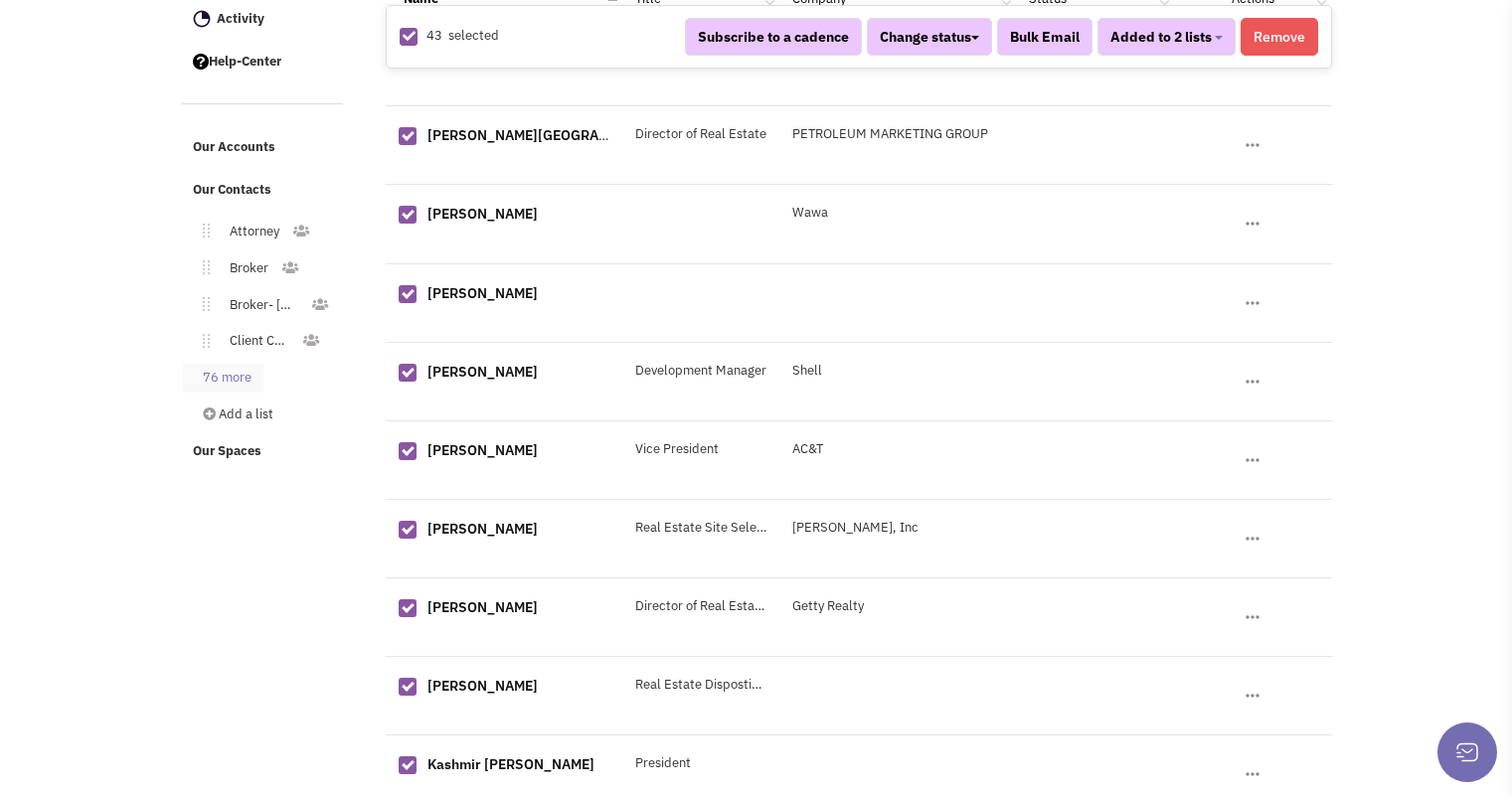 click on "76 more" at bounding box center (223, 378) 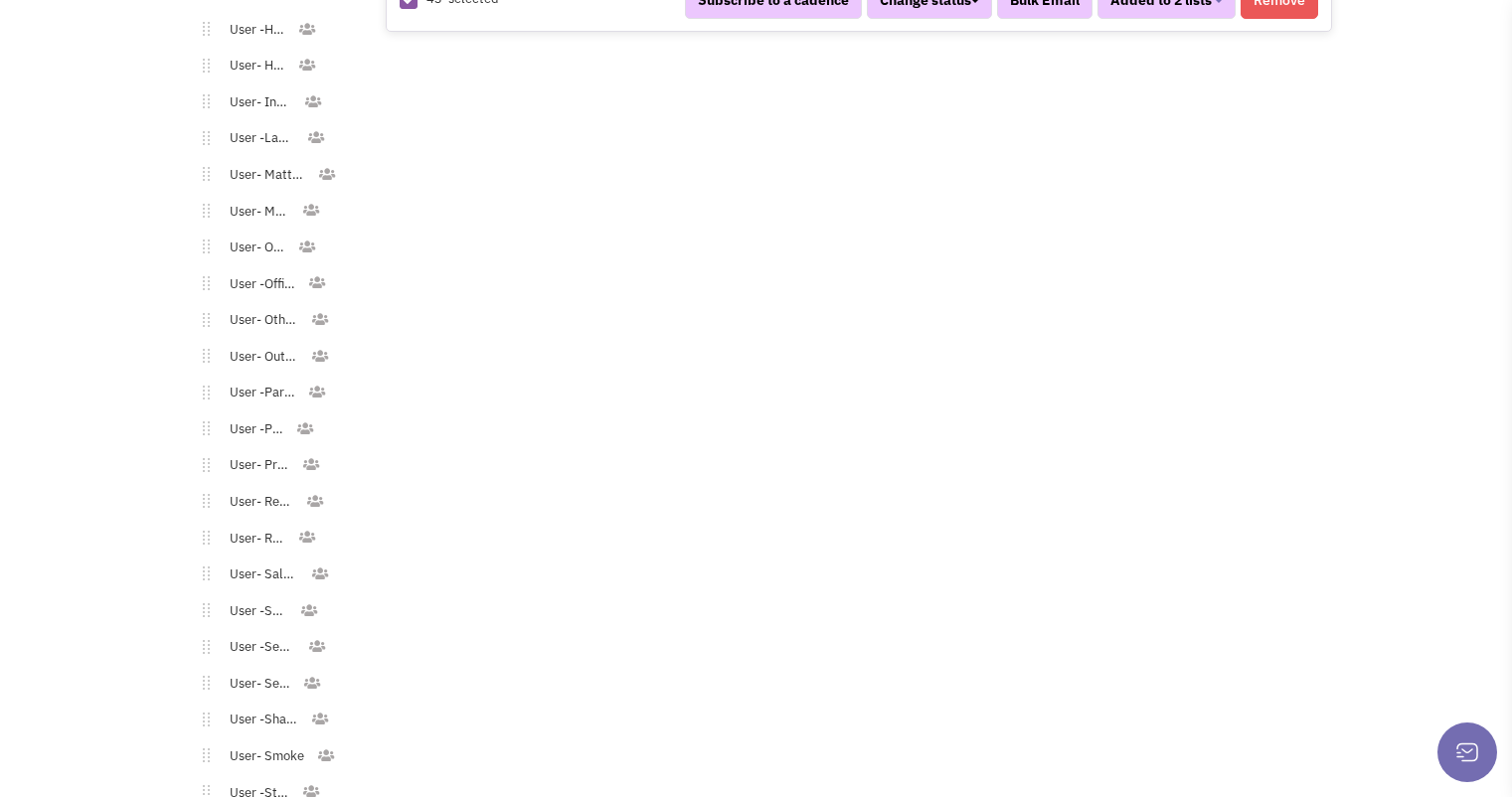 scroll, scrollTop: 2839, scrollLeft: 0, axis: vertical 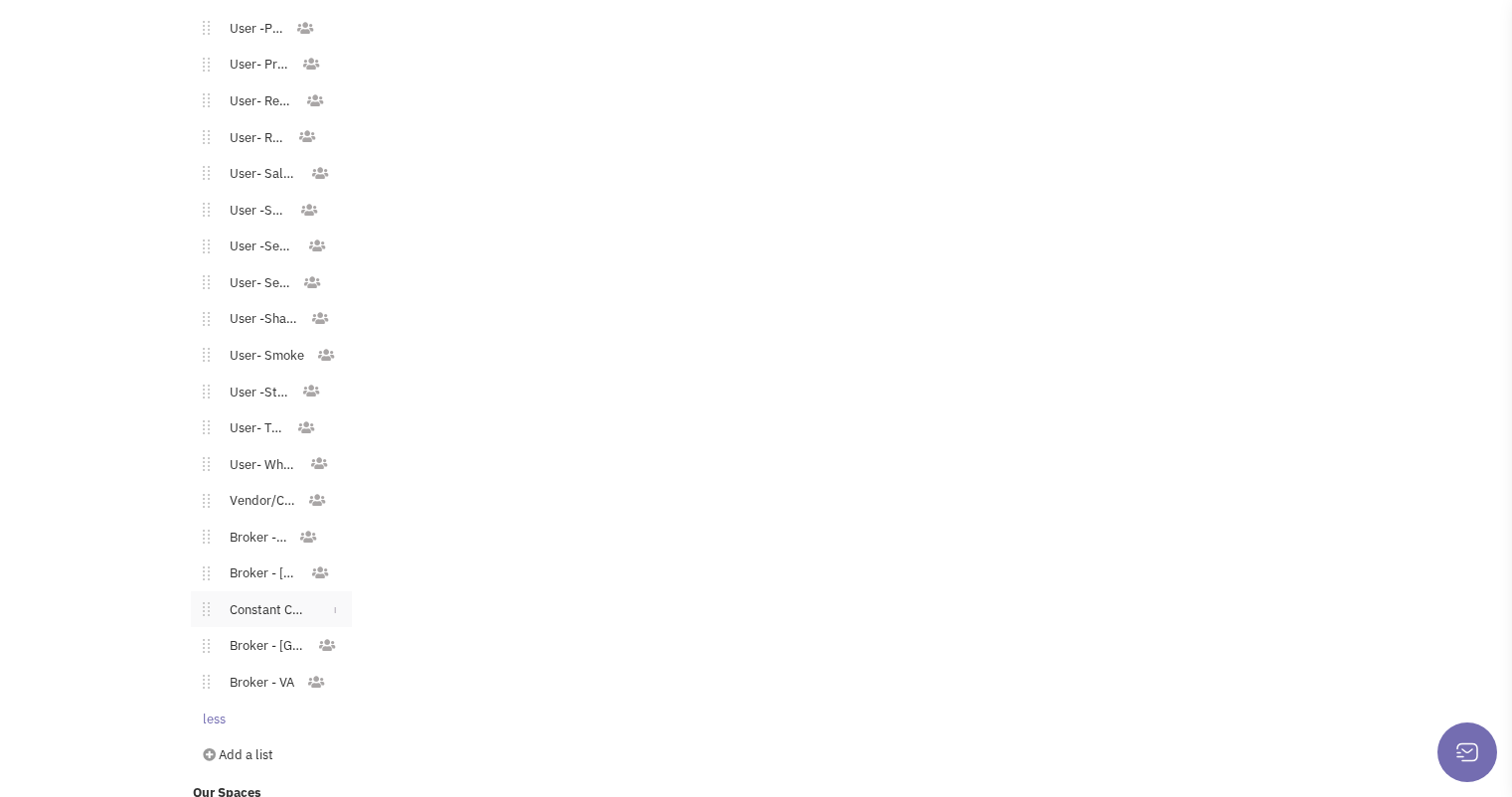 click on "Constant Contact - [GEOGRAPHIC_DATA] [GEOGRAPHIC_DATA]" at bounding box center (263, 610) 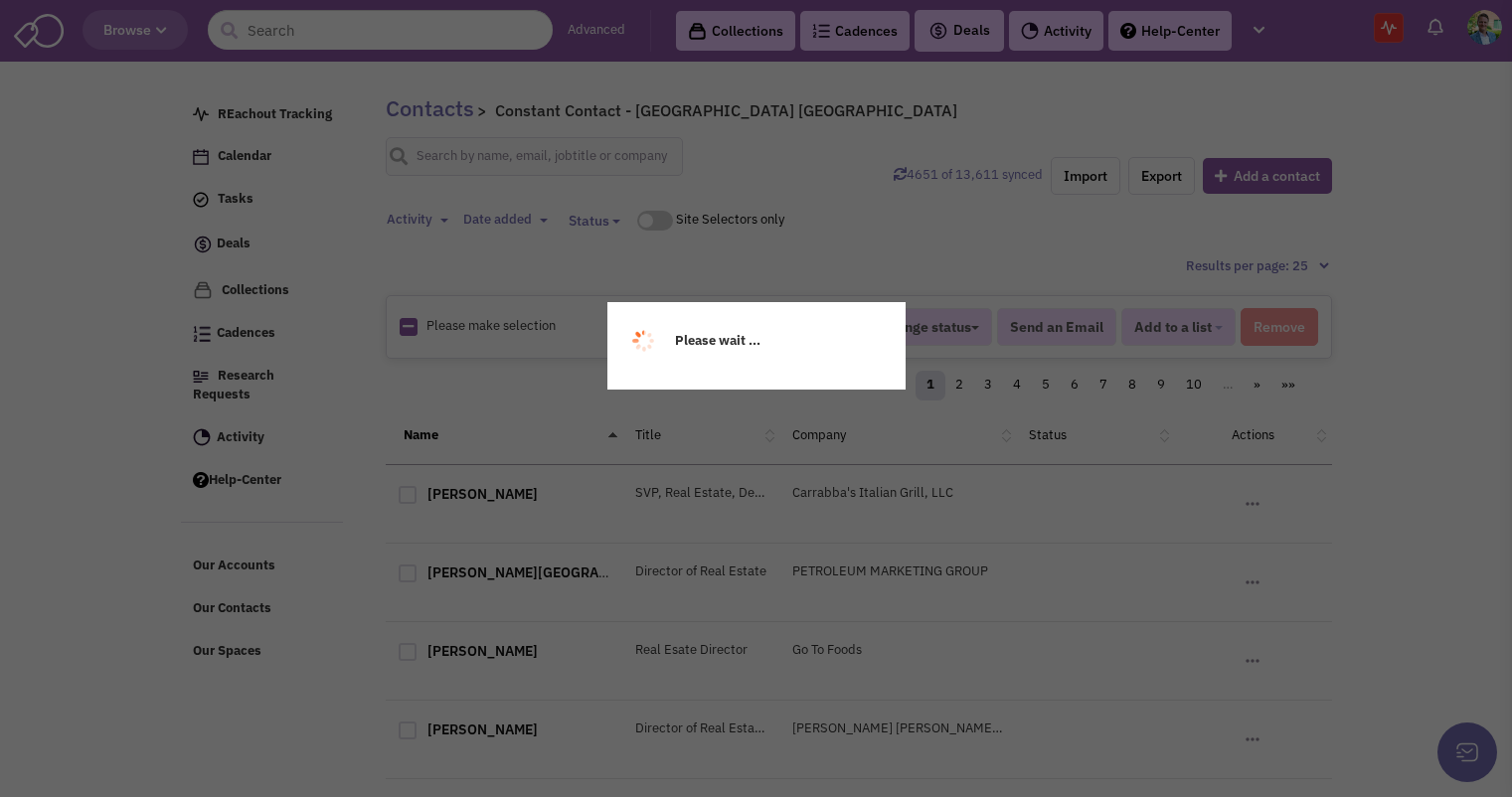 scroll, scrollTop: 0, scrollLeft: 0, axis: both 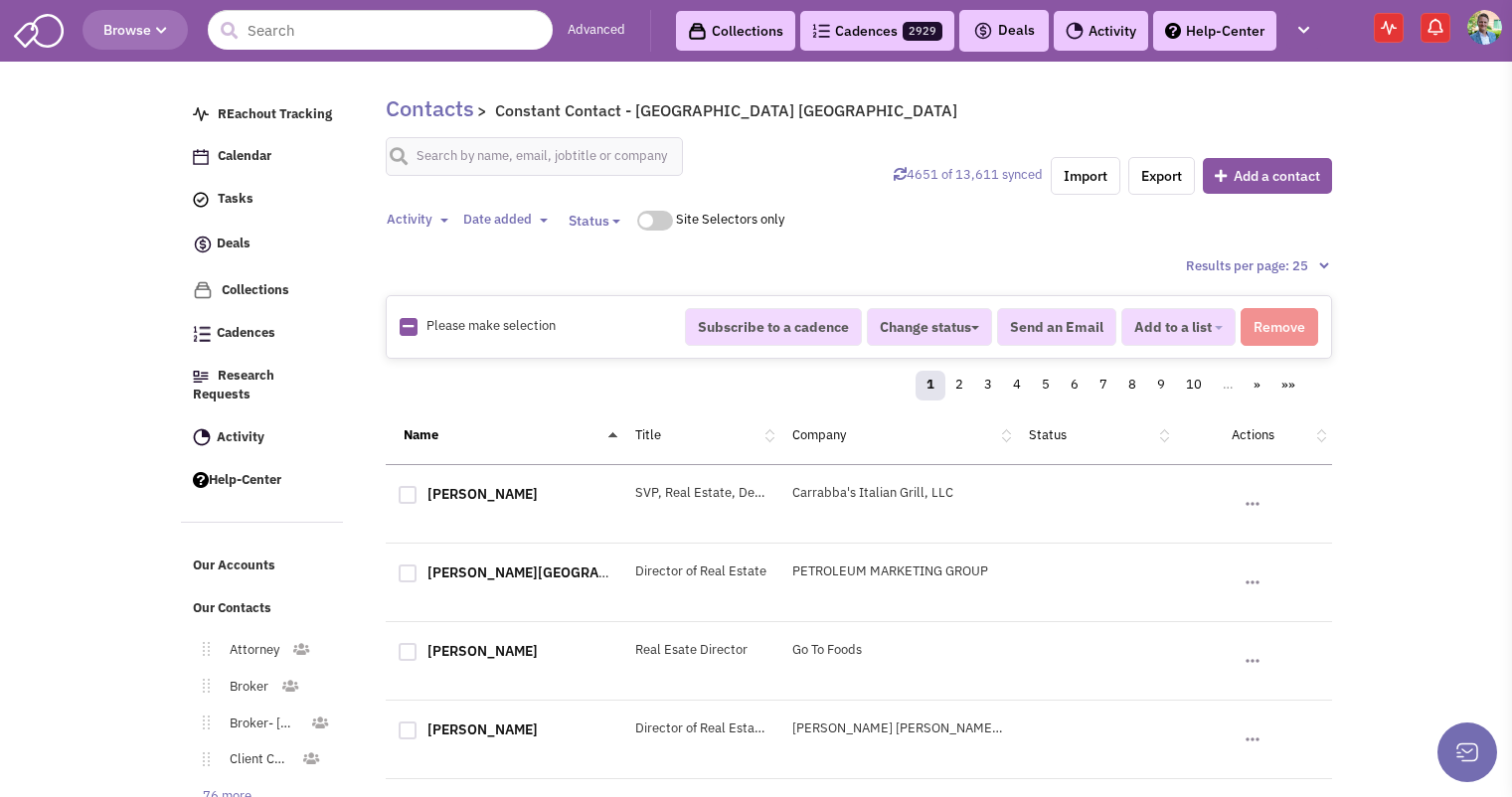 click at bounding box center (408, 326) 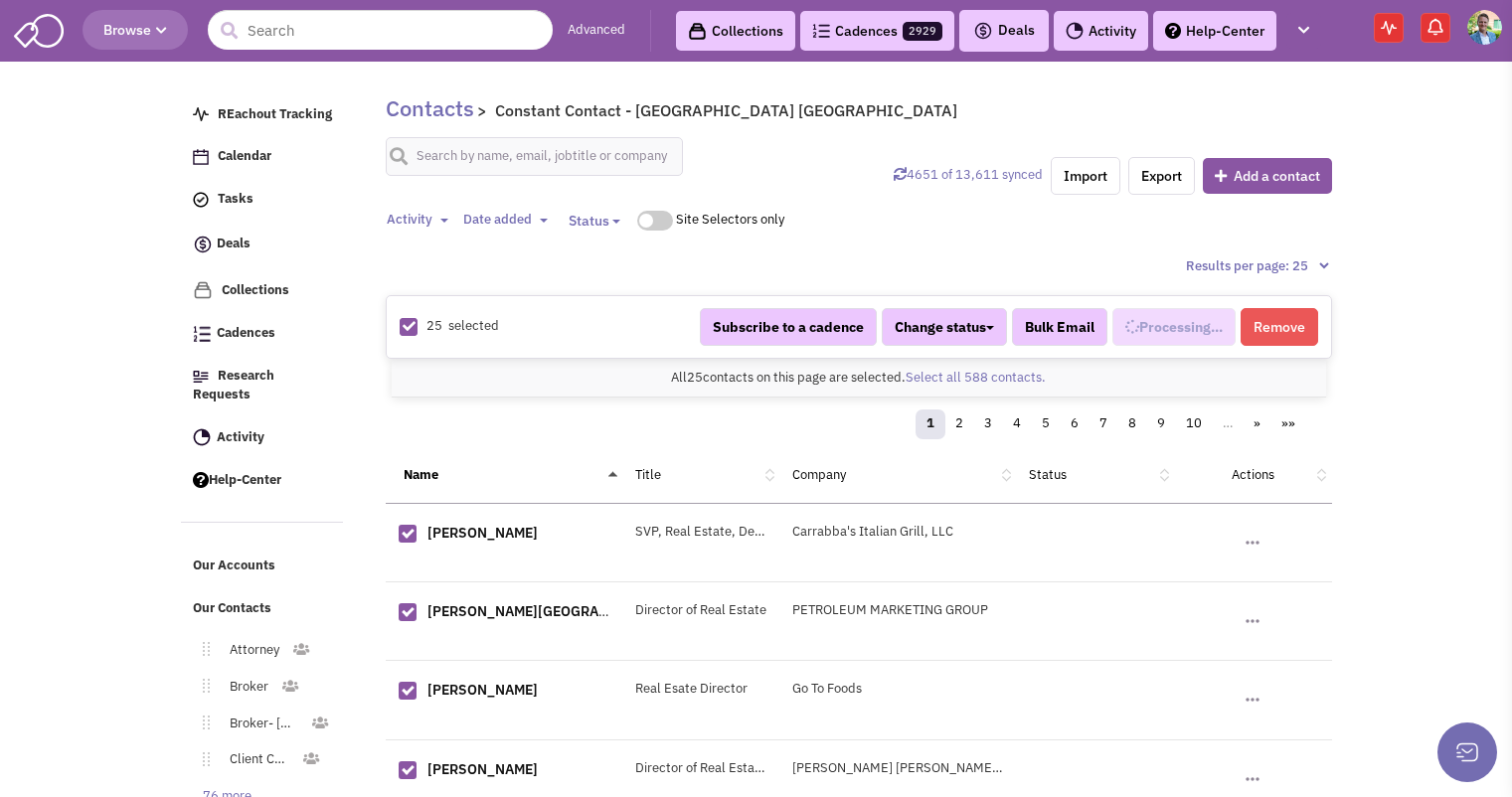 select on "740" 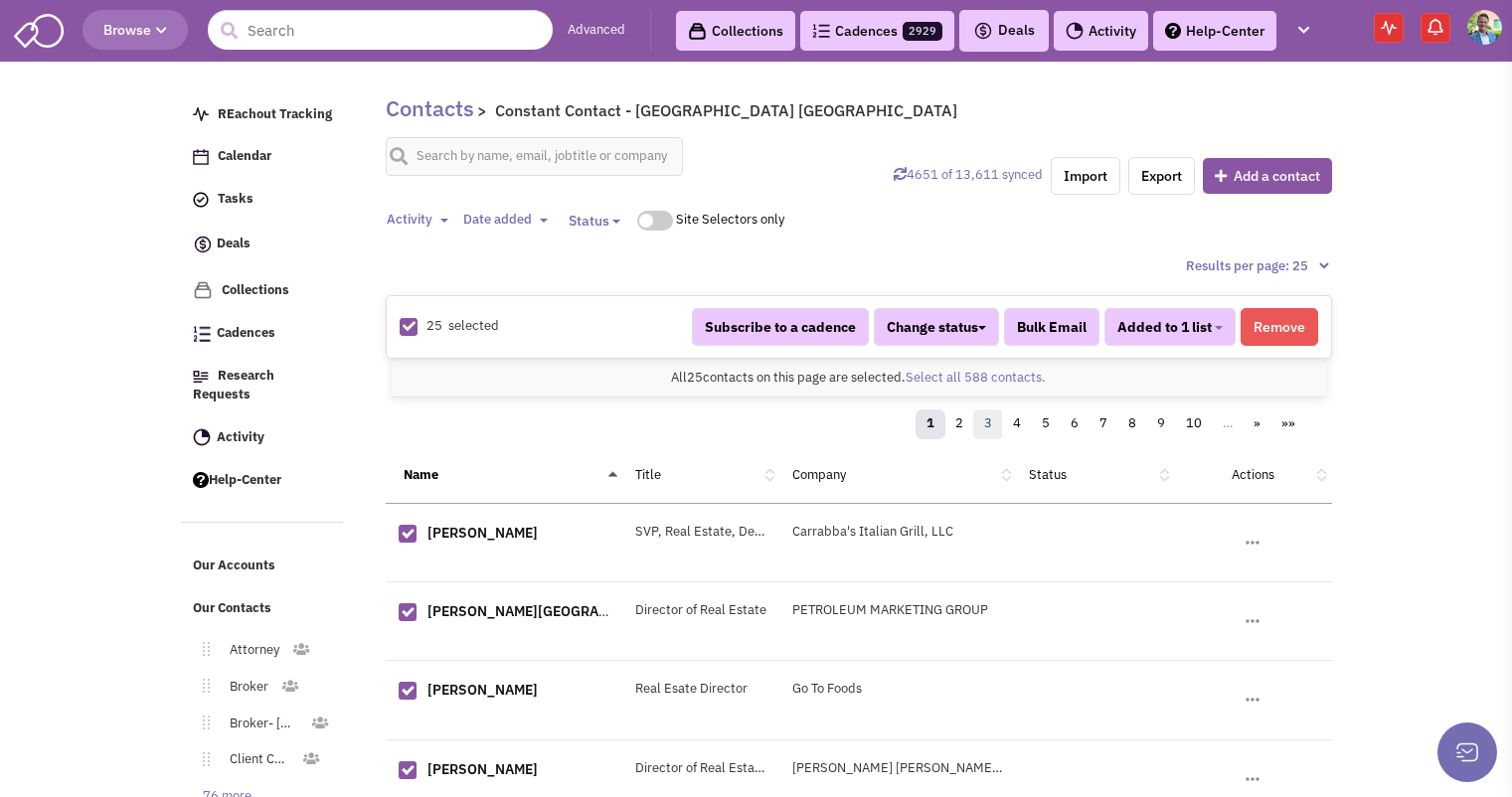 scroll, scrollTop: 1462, scrollLeft: 0, axis: vertical 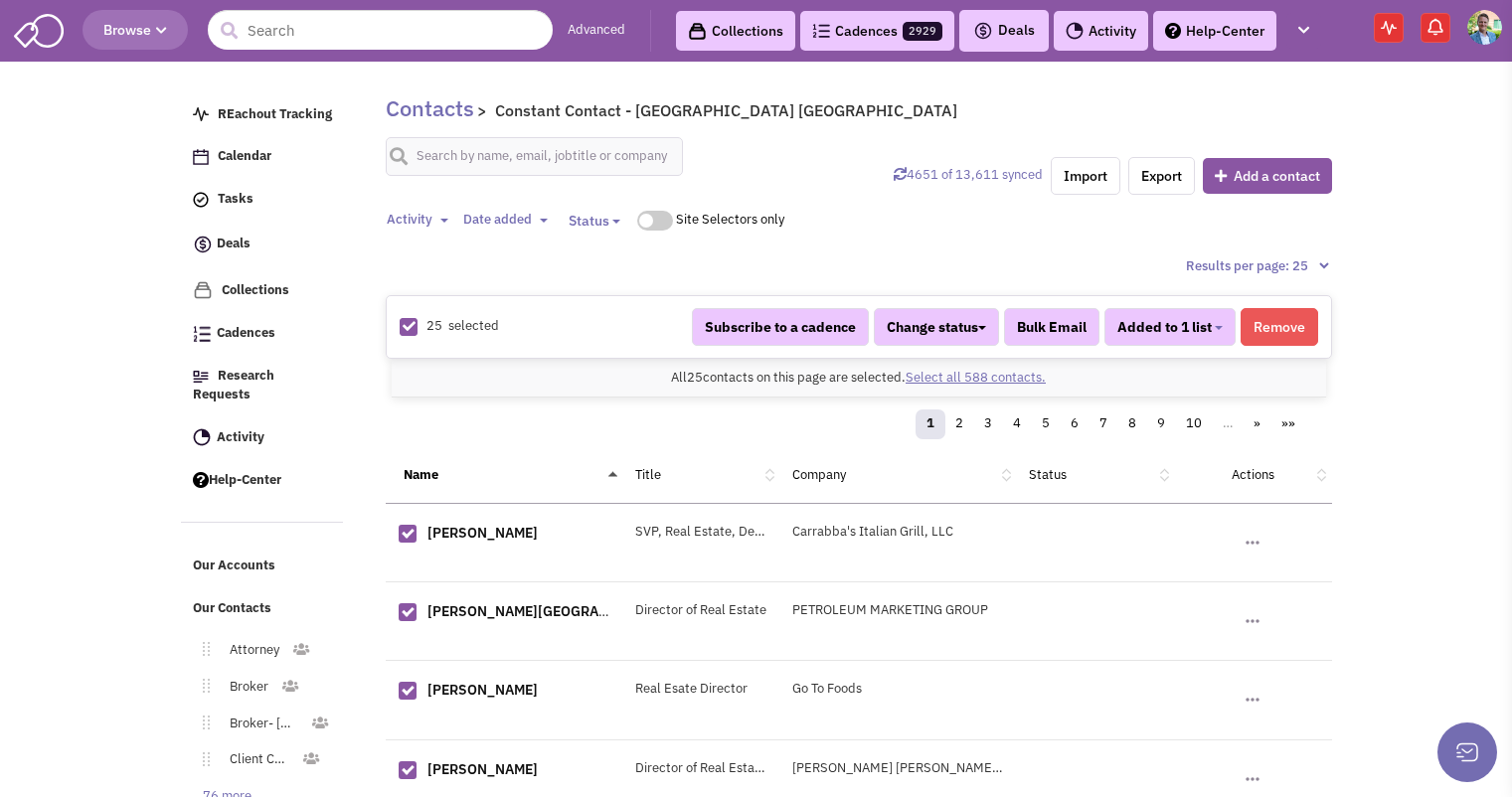 click on "Select all 588 contacts." at bounding box center [975, 377] 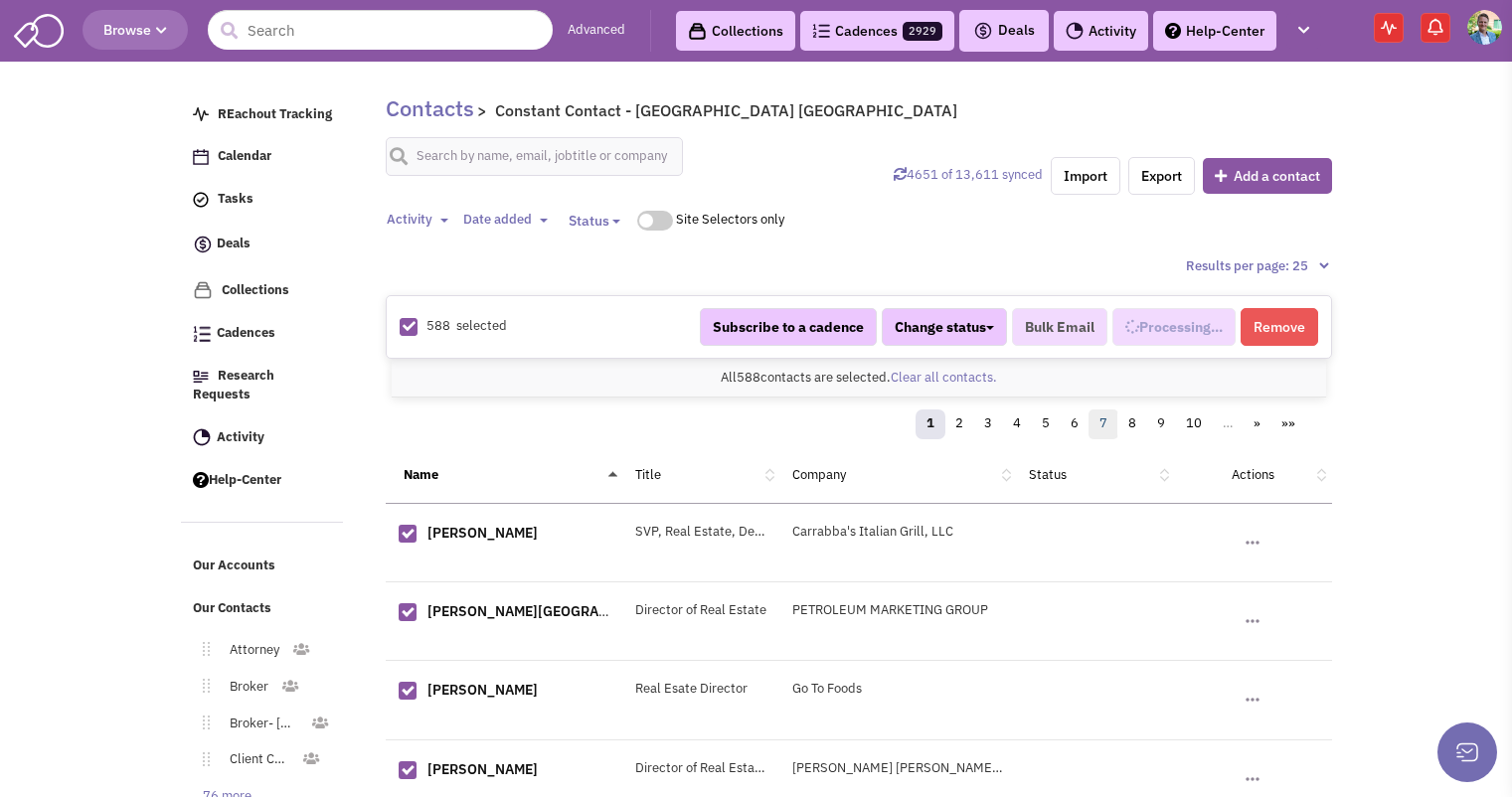 select on "740" 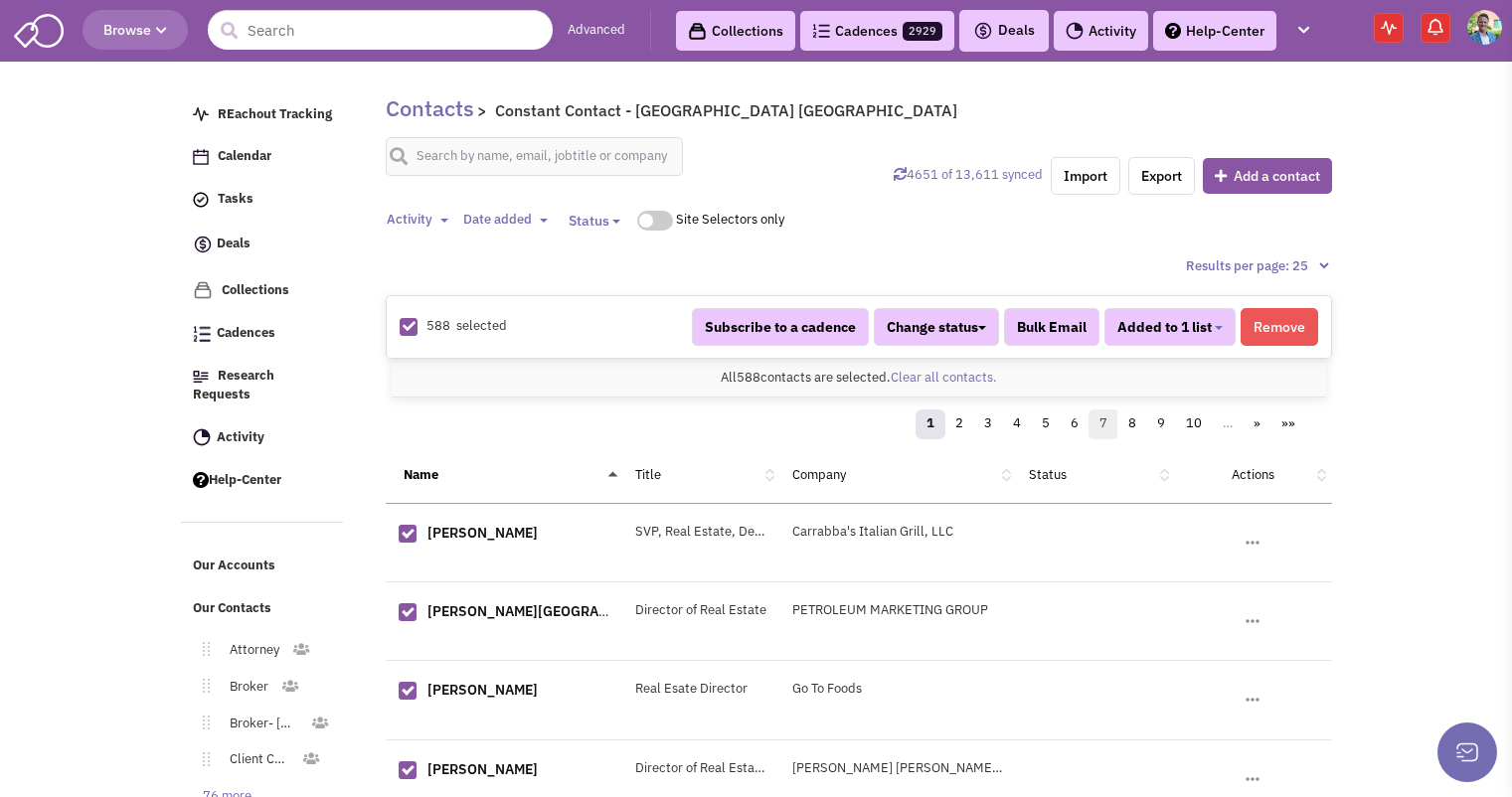 scroll, scrollTop: 1462, scrollLeft: 0, axis: vertical 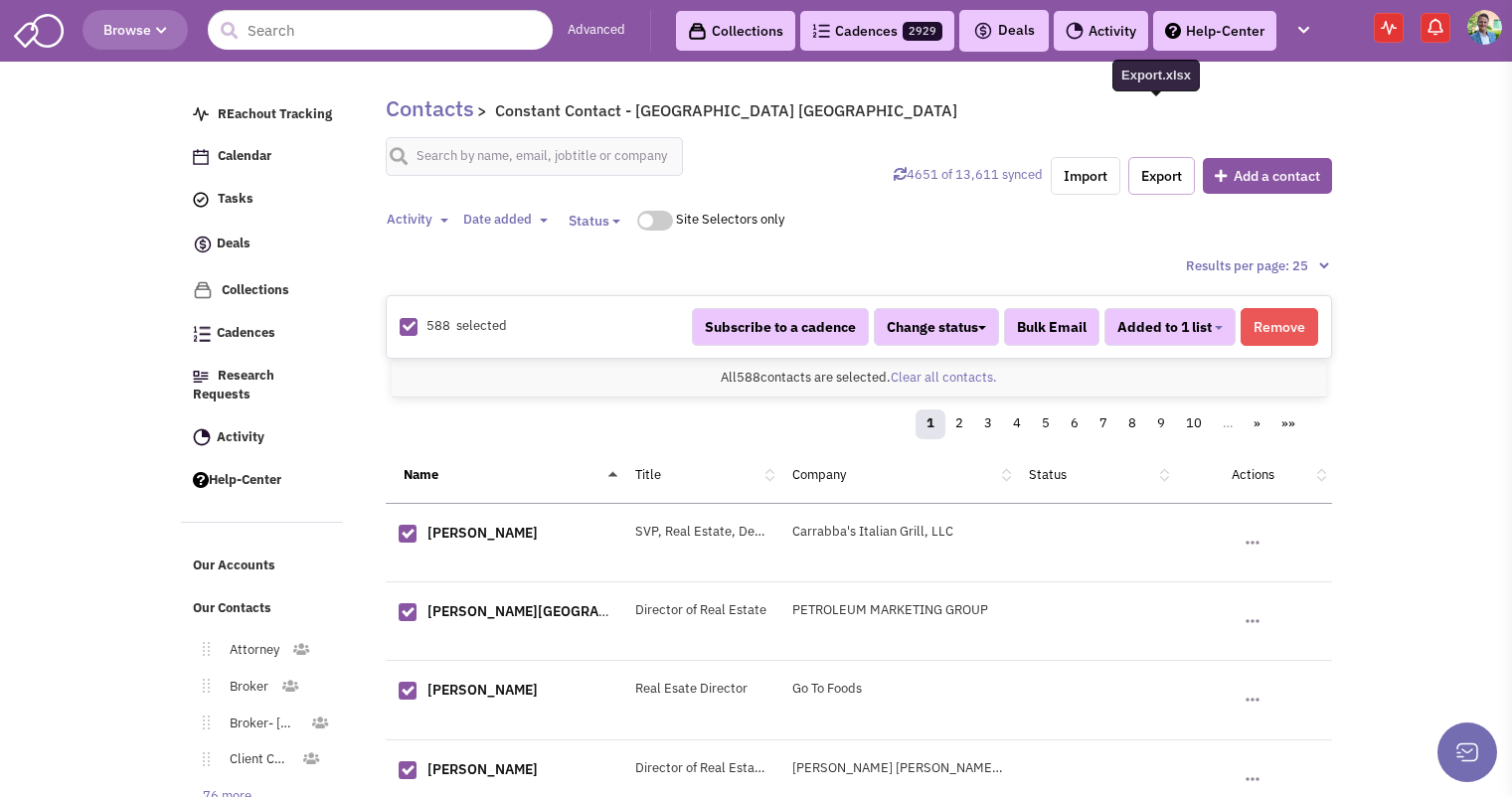 click on "Export" at bounding box center (1161, 176) 